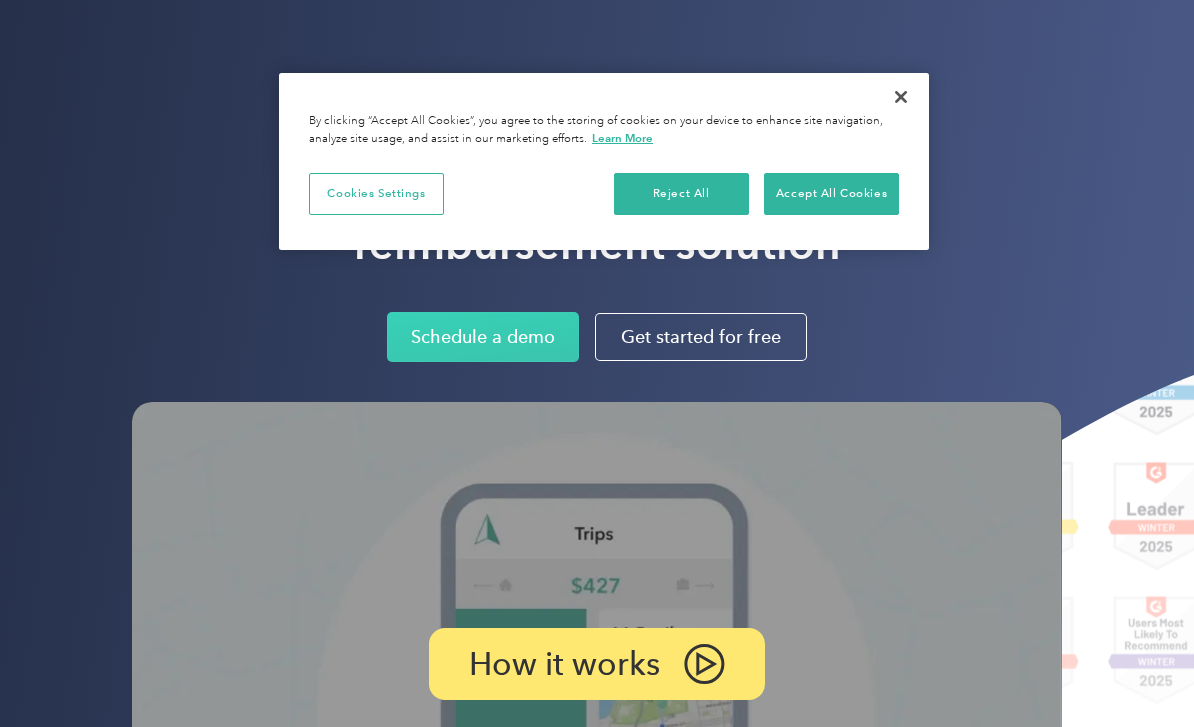 scroll, scrollTop: 0, scrollLeft: 0, axis: both 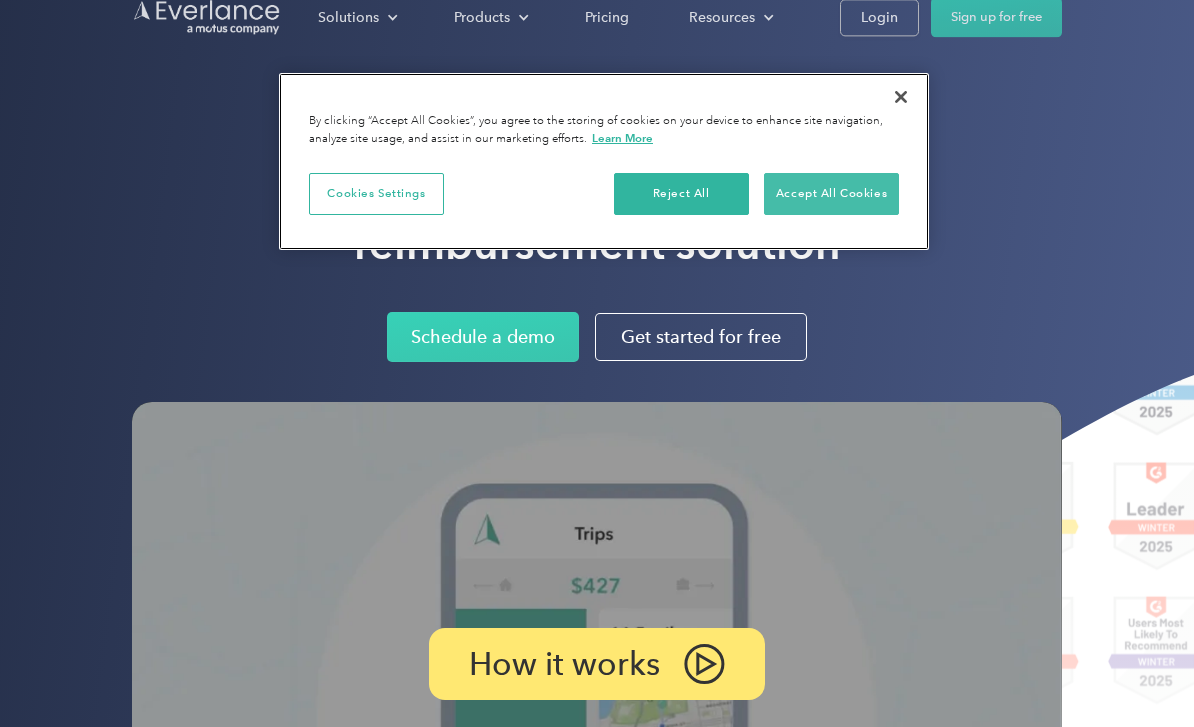 click on "Accept All Cookies" at bounding box center (831, 194) 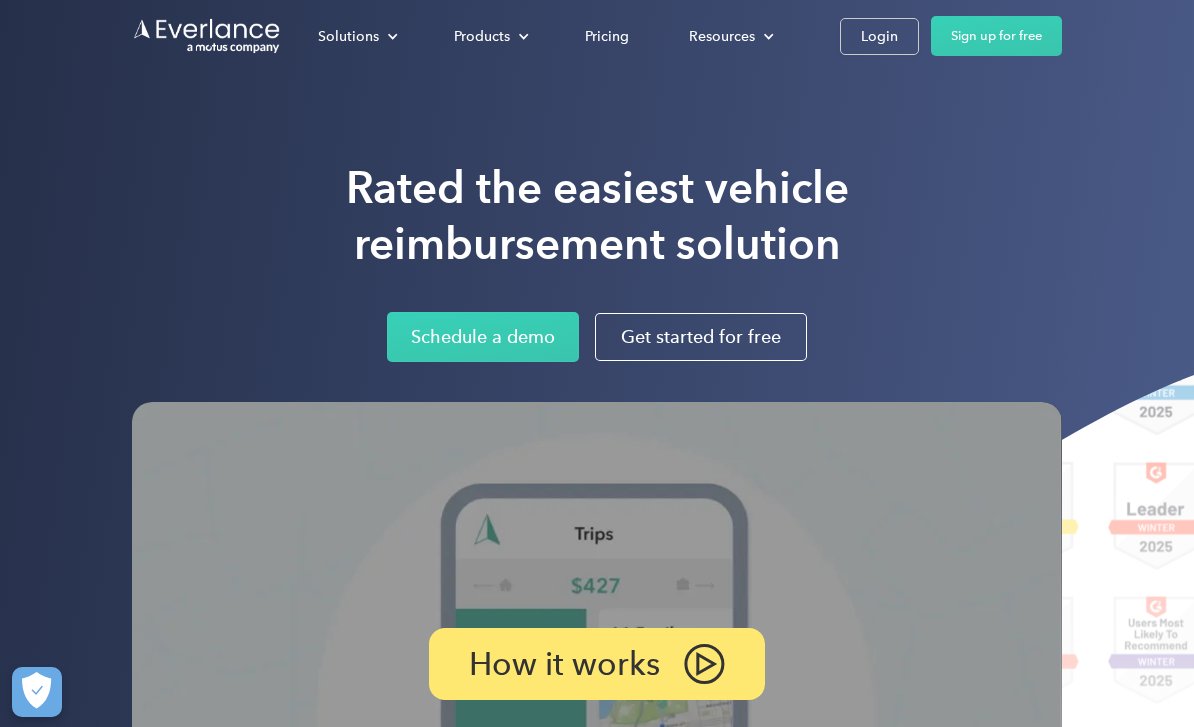 click on "Solutions For companies Easy vehicle reimbursements For self-employed Maximize tax deductions For partners Reward your contractors For Companies For Self-Employed For Partners Products Mileage tracking Automatic mileage logs FAVR program Fixed & Variable Rate reimbursement design & management Driver checkup License, insurance and MVR verification Expense tracking Automatic transaction logs CPM program Cents Per Mile reimbursement management Everlance Payments Hands-free mileage payments Deduction finder Tax deduction review Accountable plan Monthly allowance management HR Integrations Automate population management Pricing Resources About us Learn about Motus Resource hub Business mileage hub IRS mileage rate Help center Tax calculator Jobs Contact us Login Sign up for free" at bounding box center (675, 36) 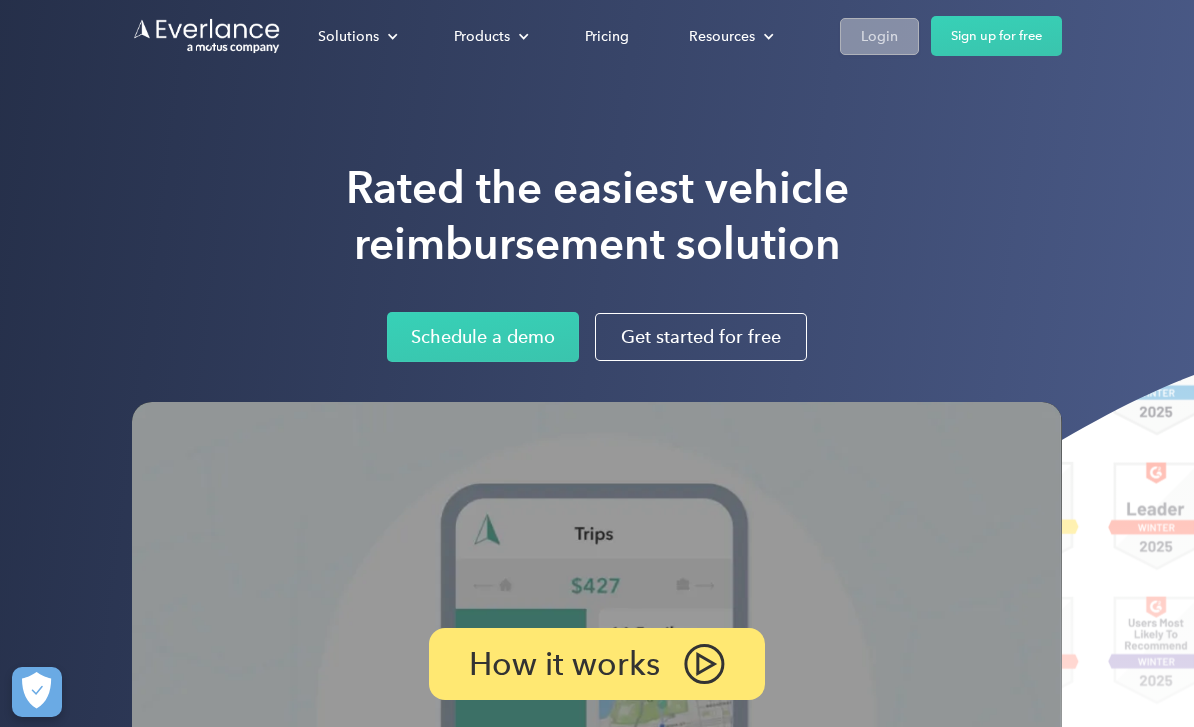 click on "Login" at bounding box center [879, 36] 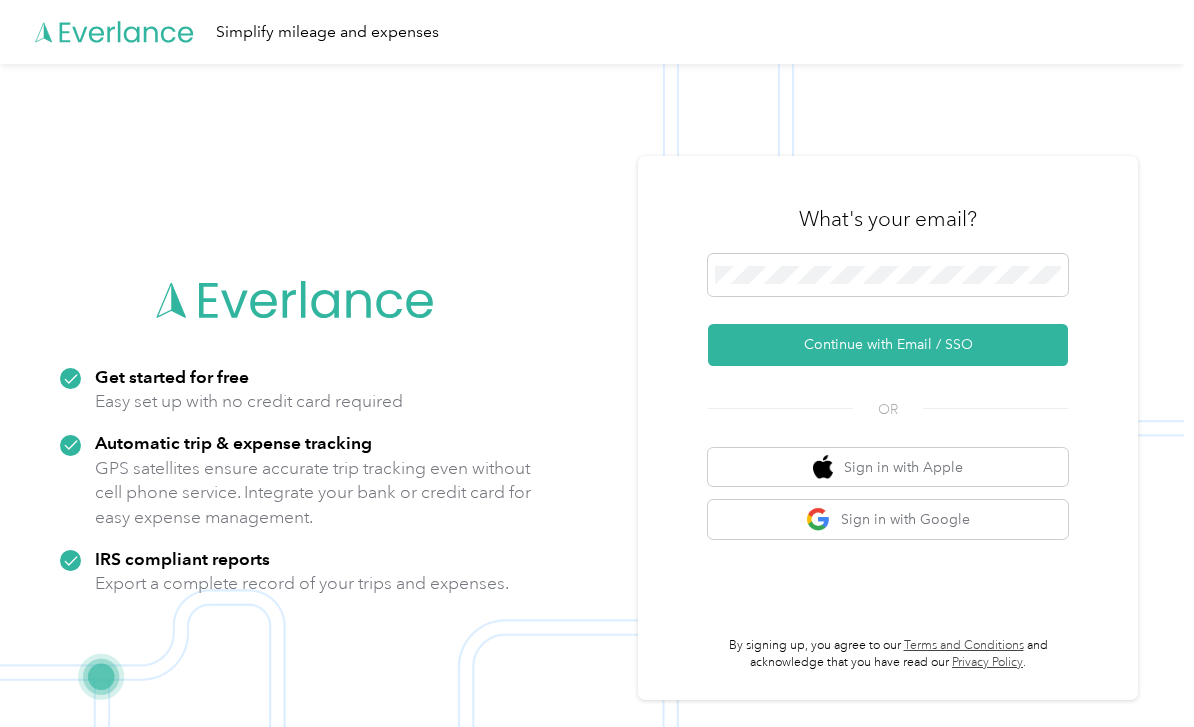 scroll, scrollTop: 0, scrollLeft: 0, axis: both 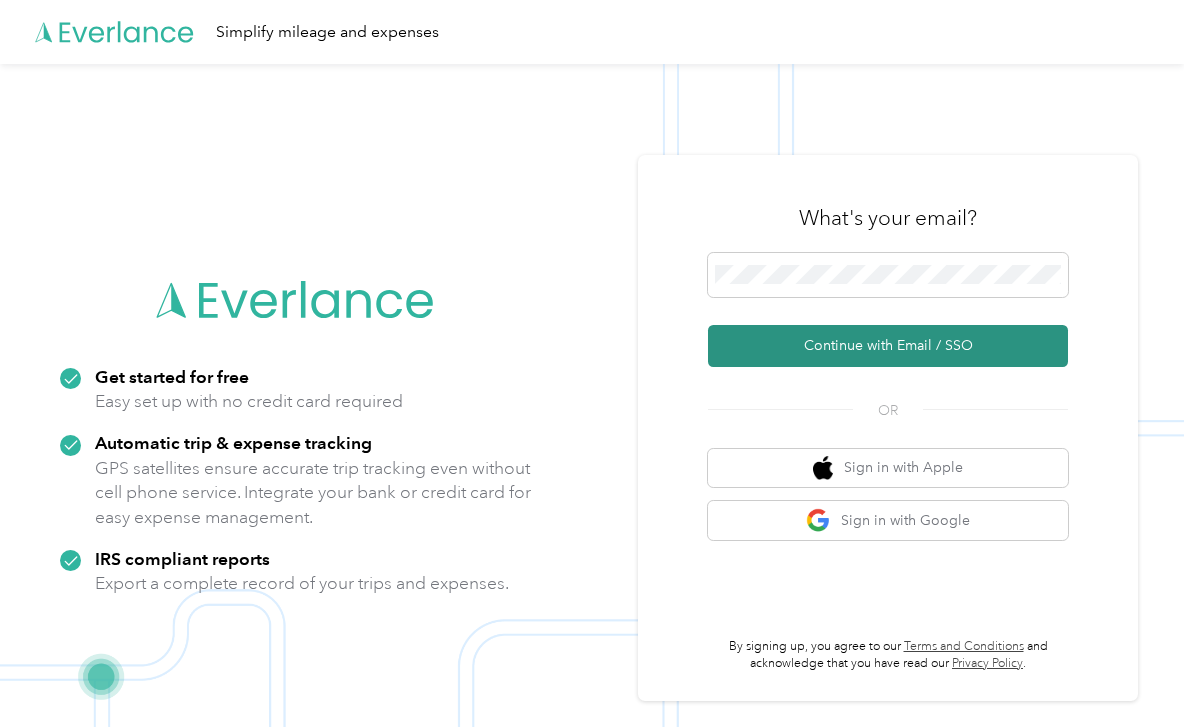 click on "Continue with Email / SSO" at bounding box center [888, 346] 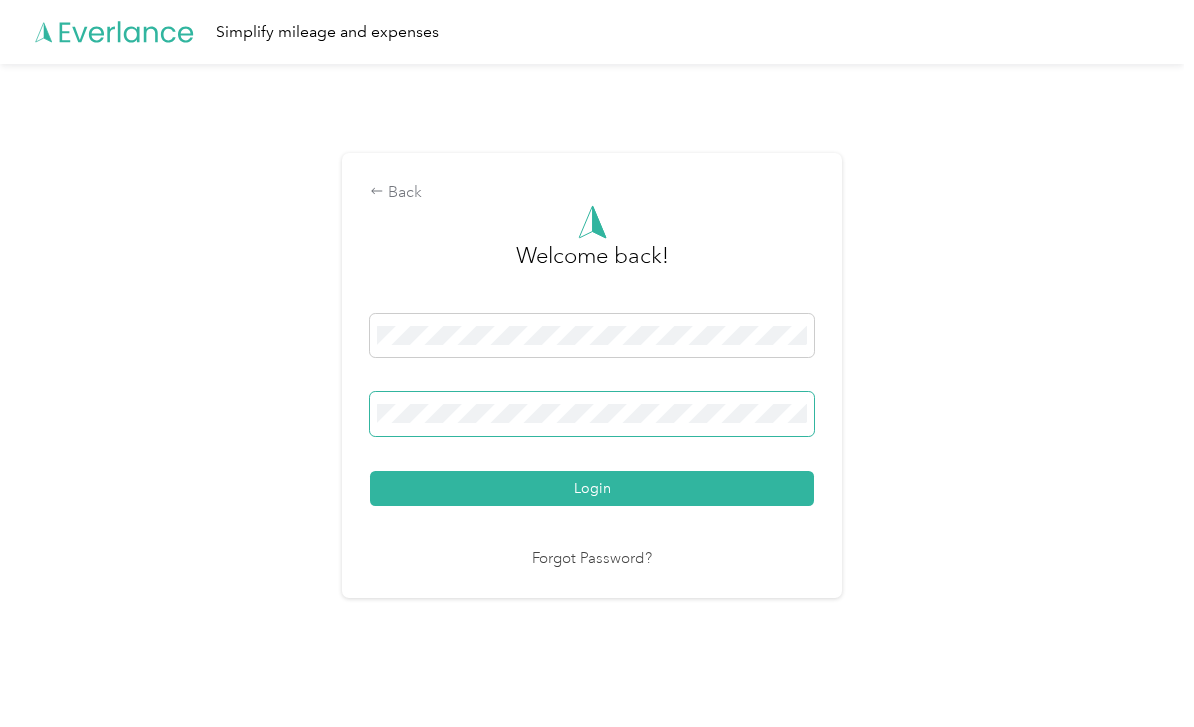 click on "Login" at bounding box center [592, 488] 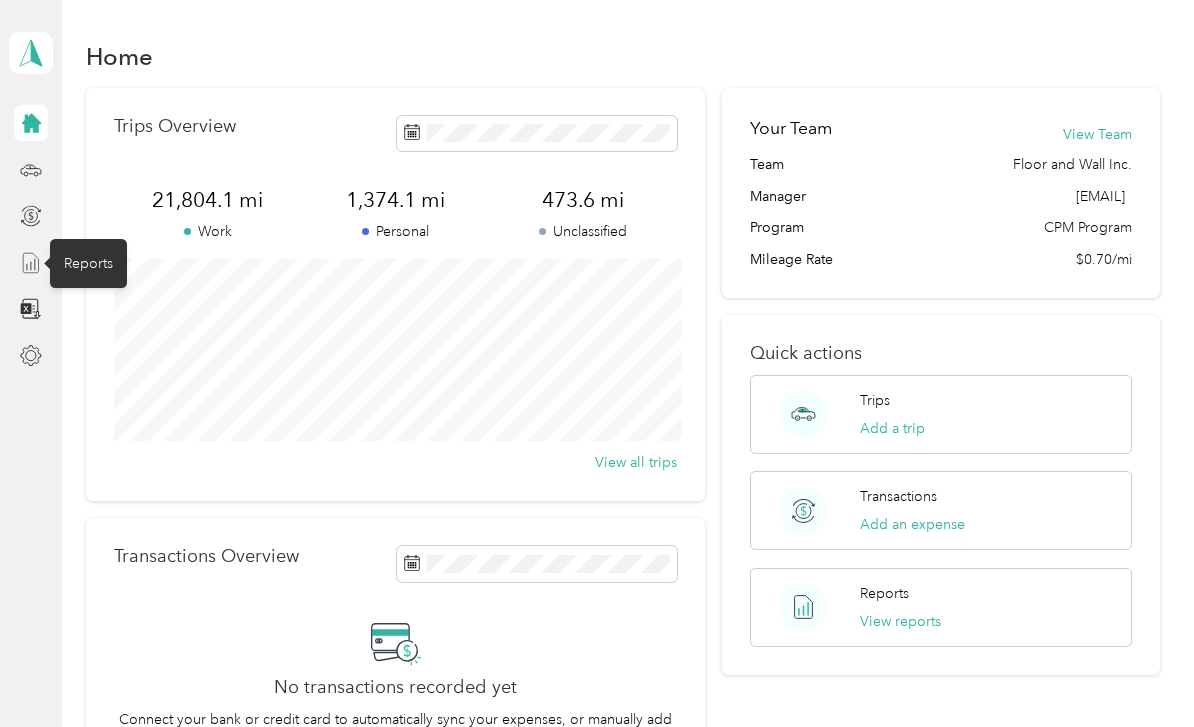 click 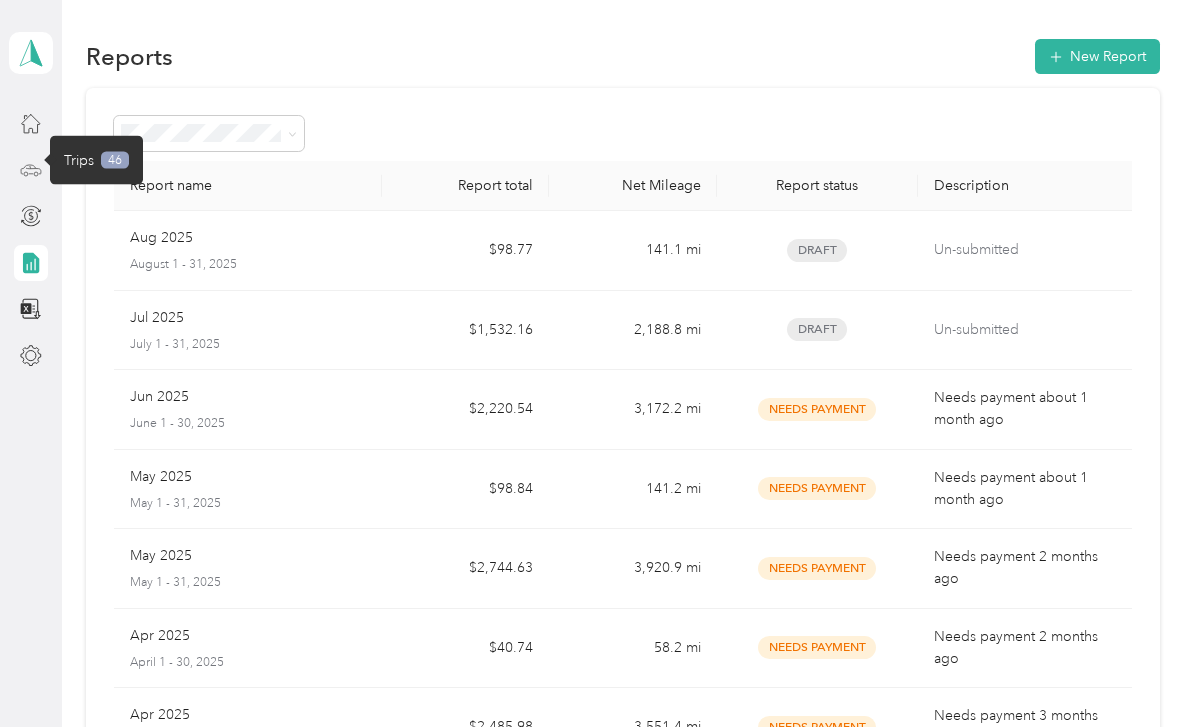 click 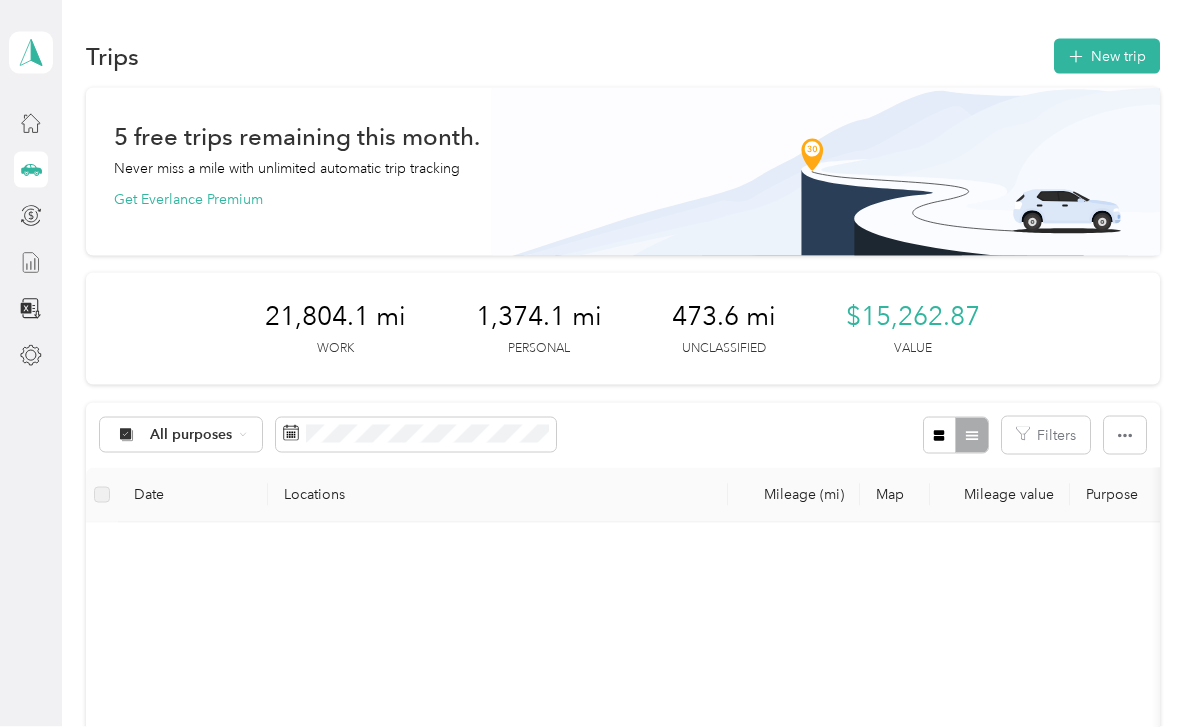 scroll, scrollTop: 64, scrollLeft: 0, axis: vertical 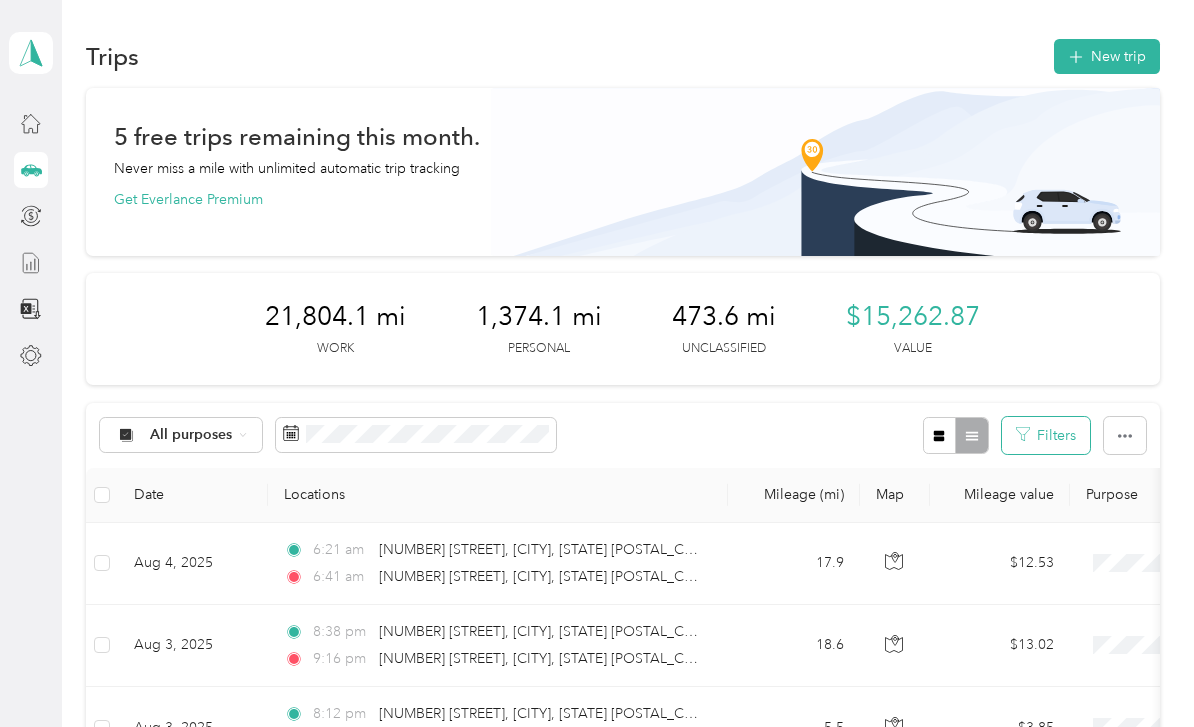click on "Filters" at bounding box center (1046, 435) 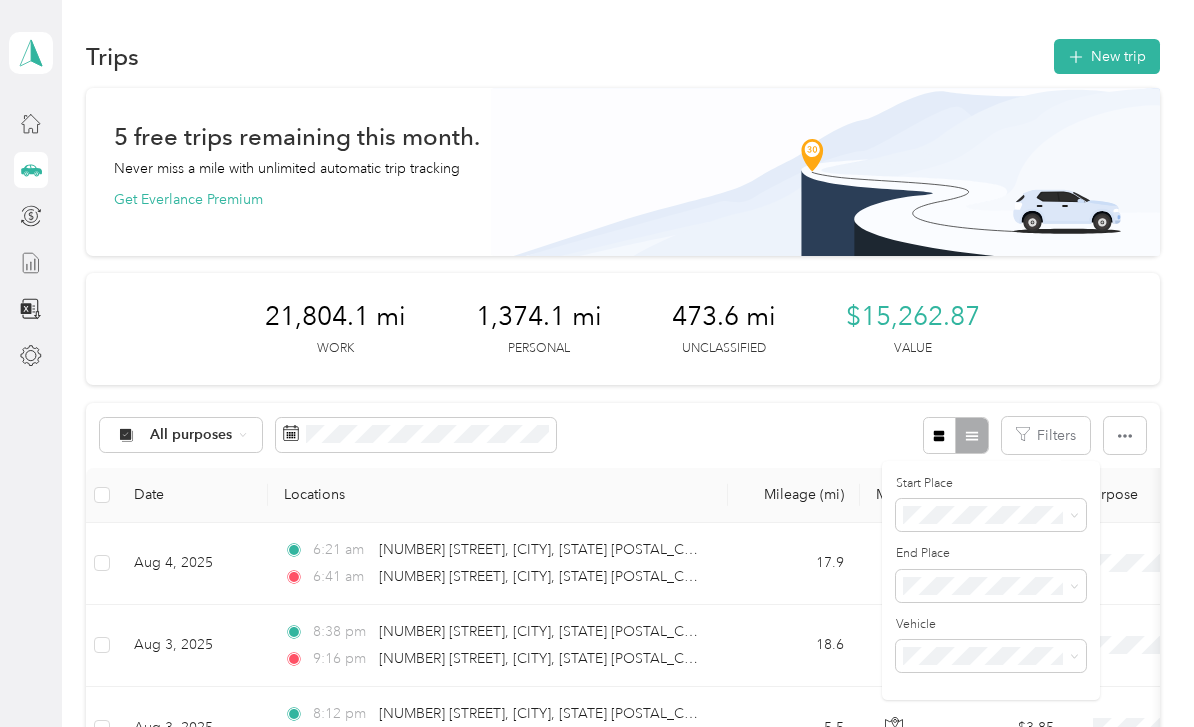 click on "All purposes Filters" at bounding box center [622, 435] 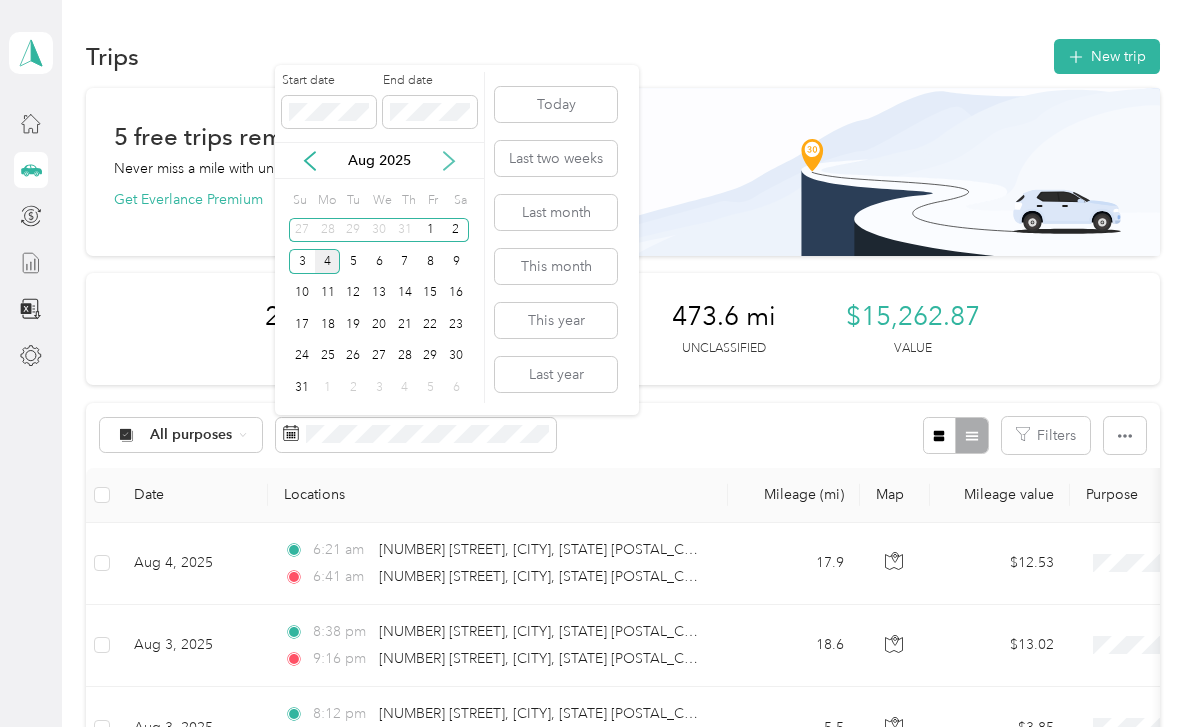 click 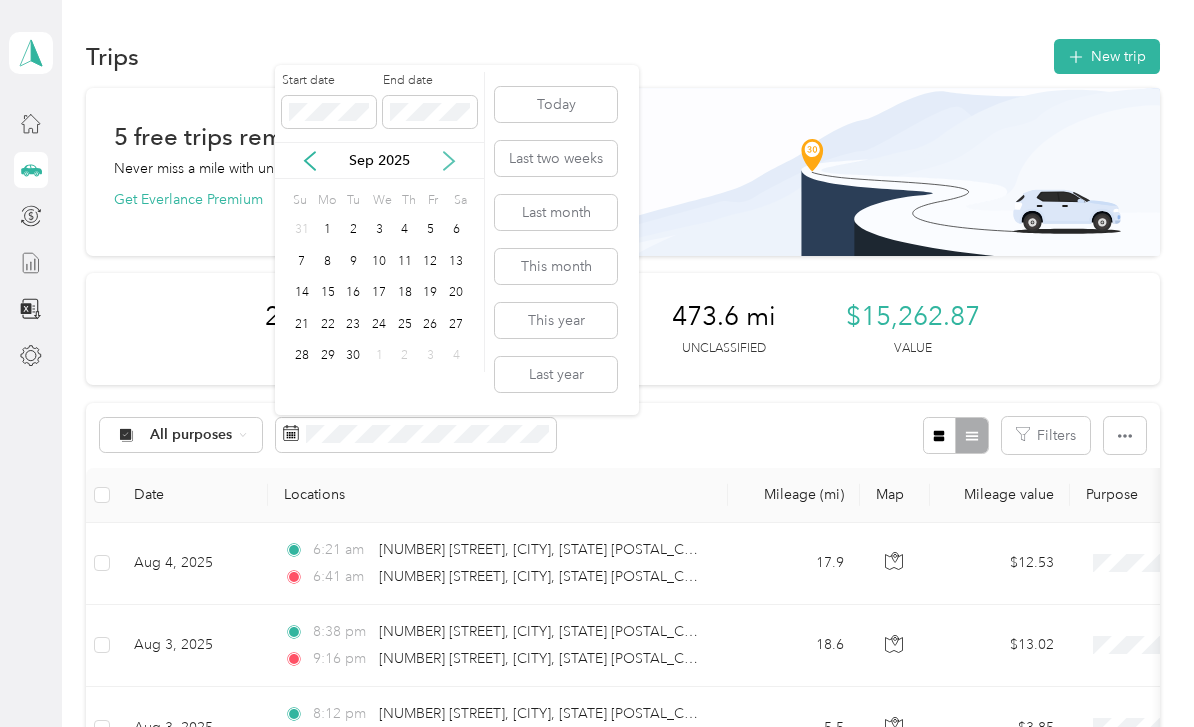 click 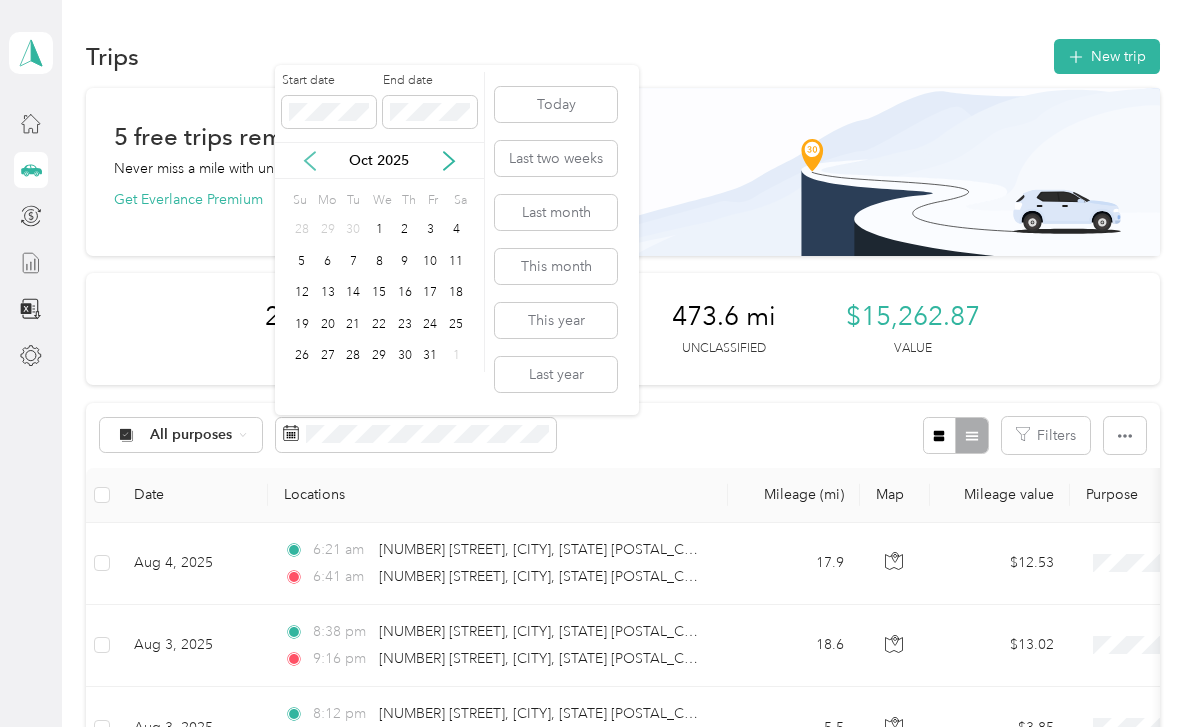 click 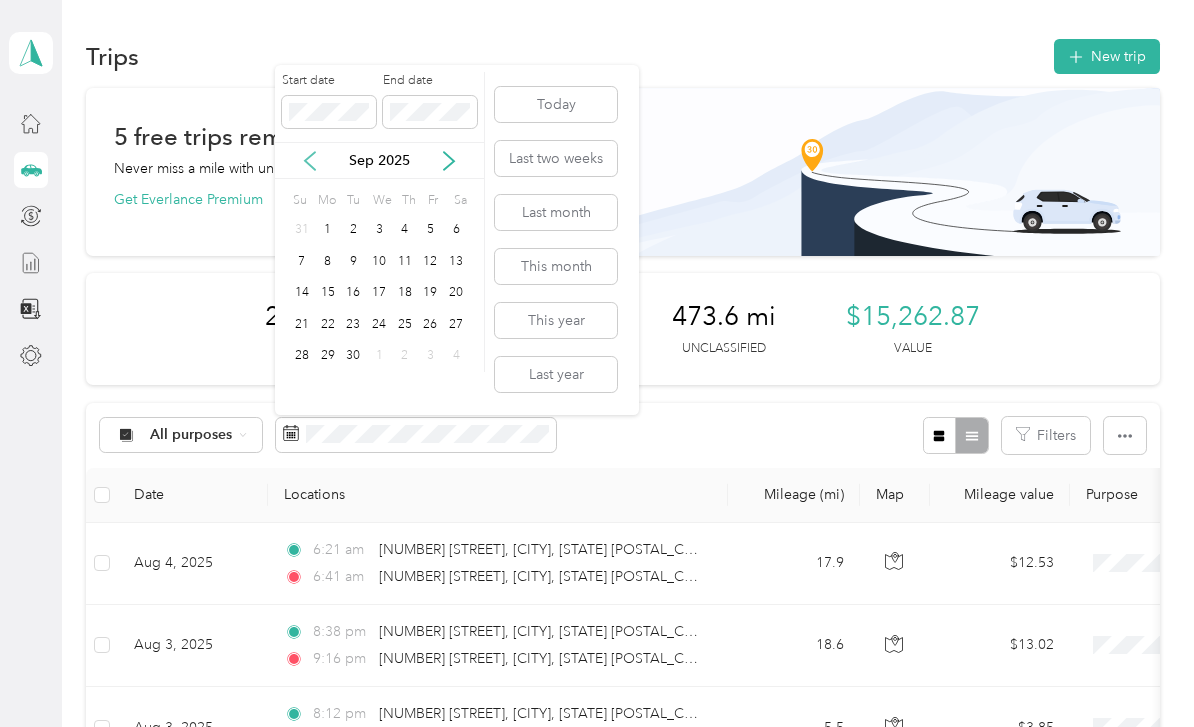 click 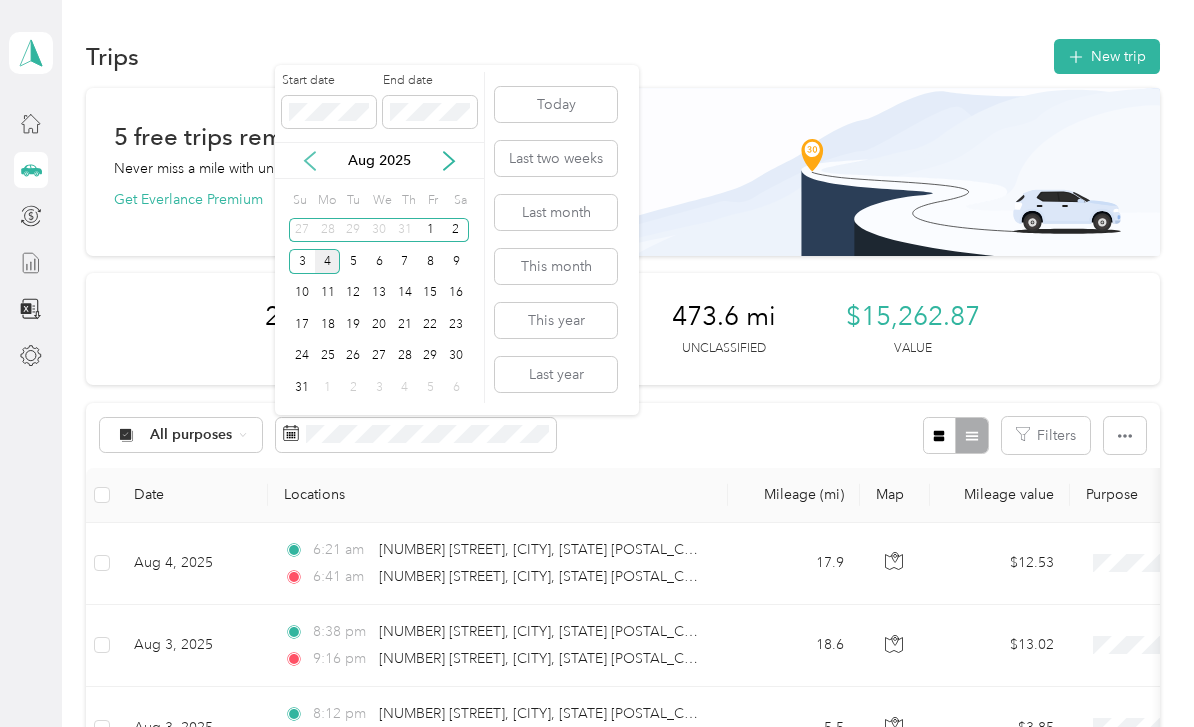 click 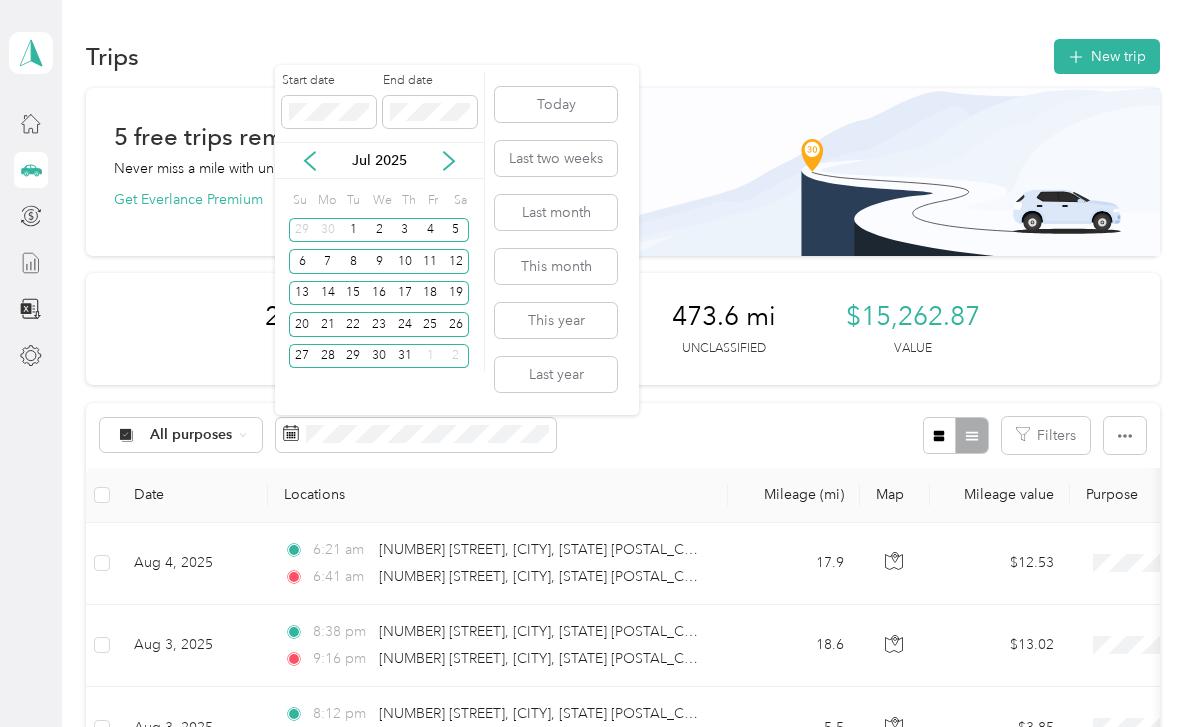 click on "Jul 2025" at bounding box center (379, 160) 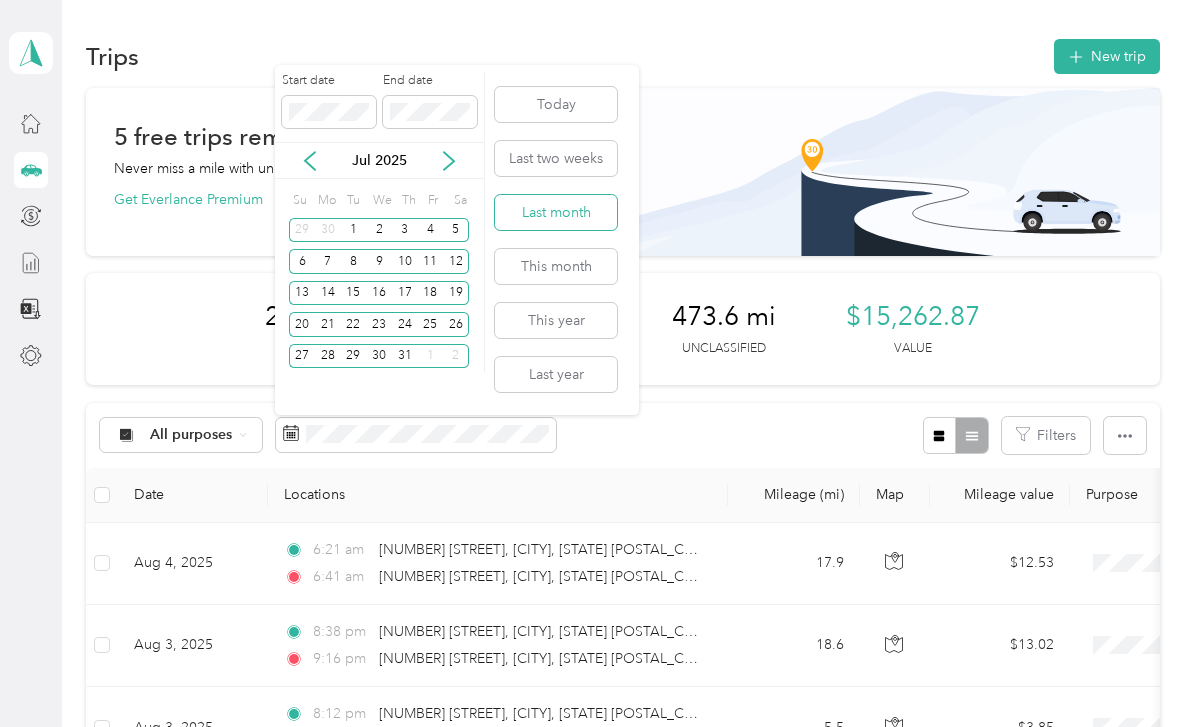 click on "Last month" at bounding box center (556, 212) 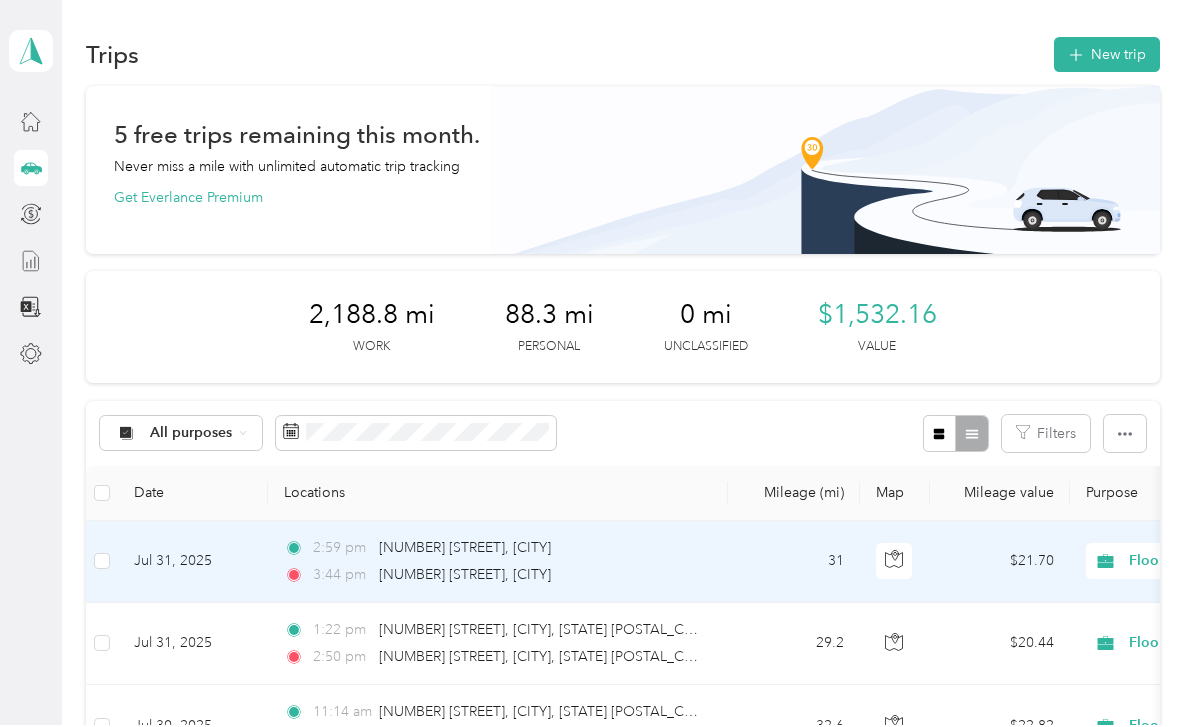 scroll, scrollTop: 0, scrollLeft: 0, axis: both 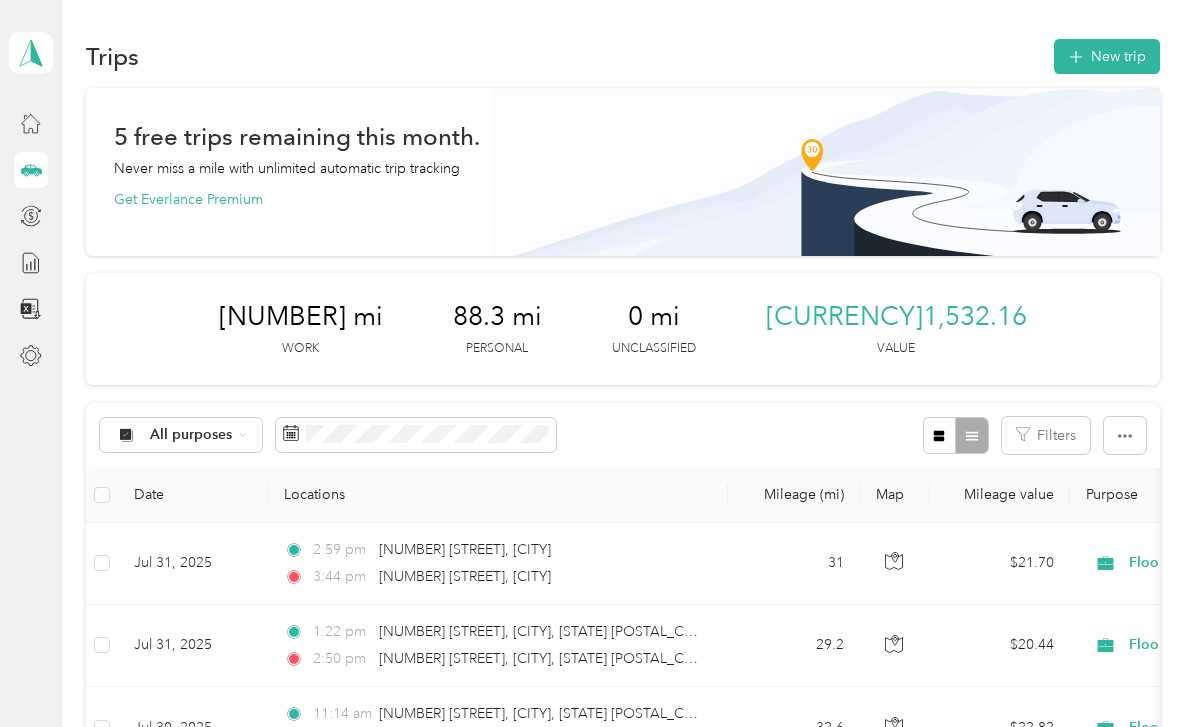 click at bounding box center (955, 435) 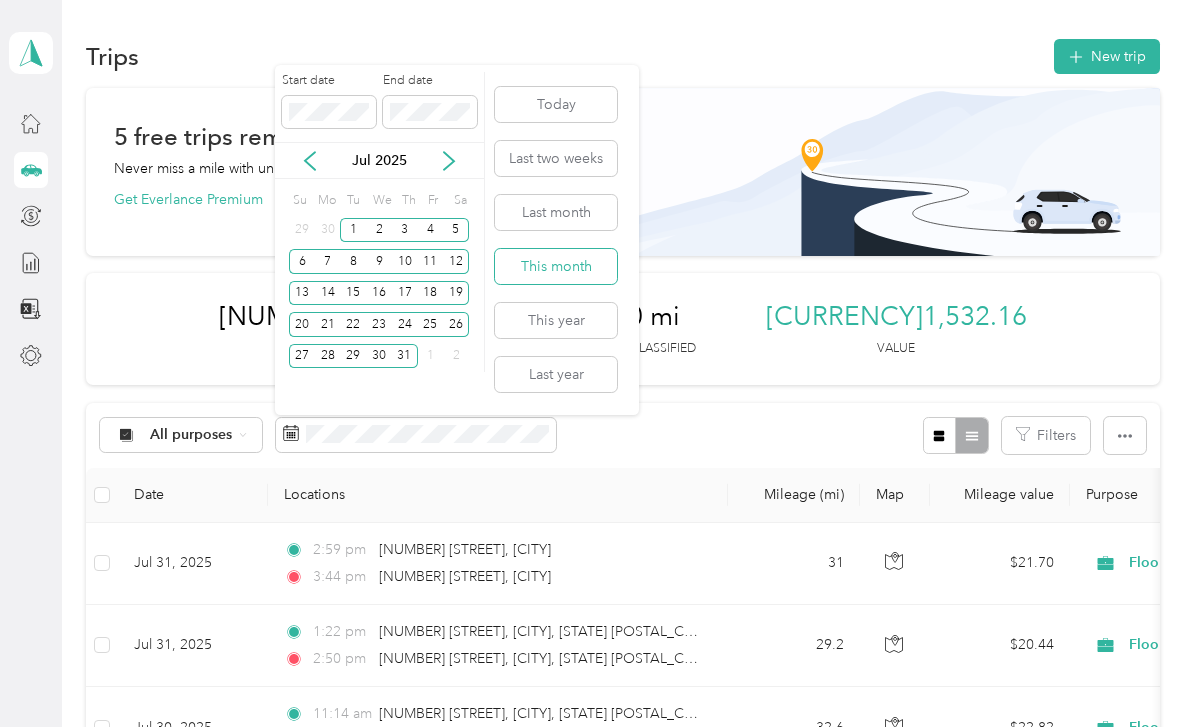 click on "This month" at bounding box center (556, 266) 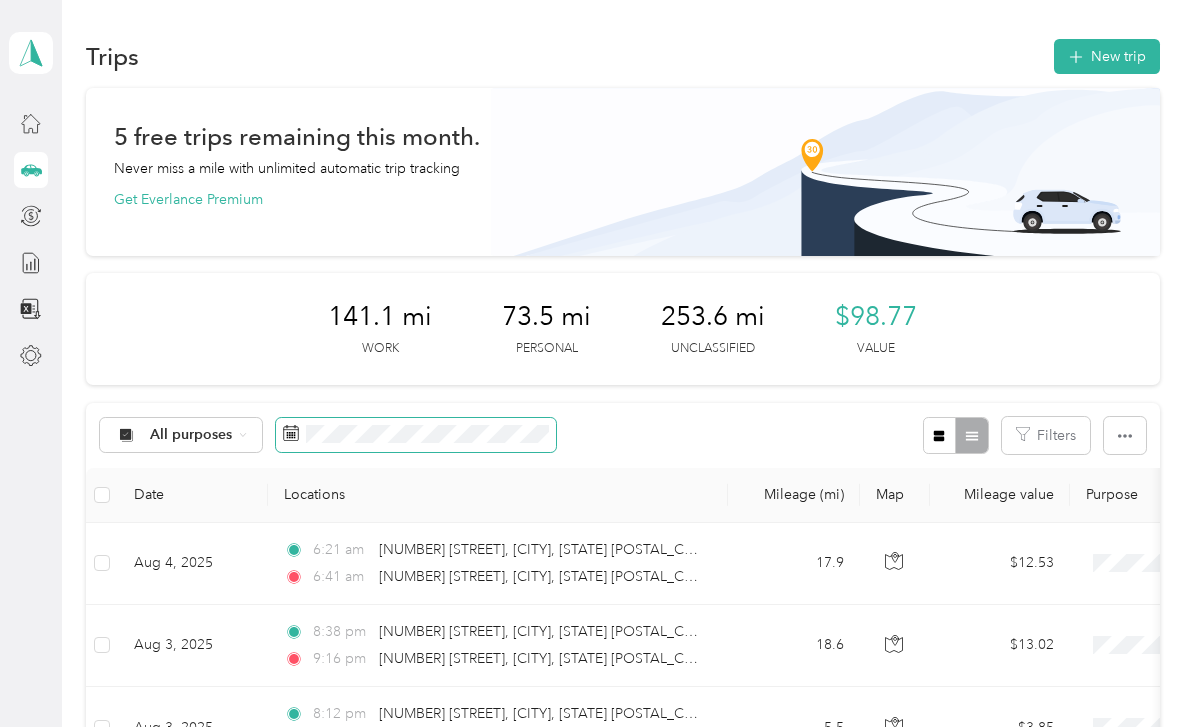 click at bounding box center [416, 435] 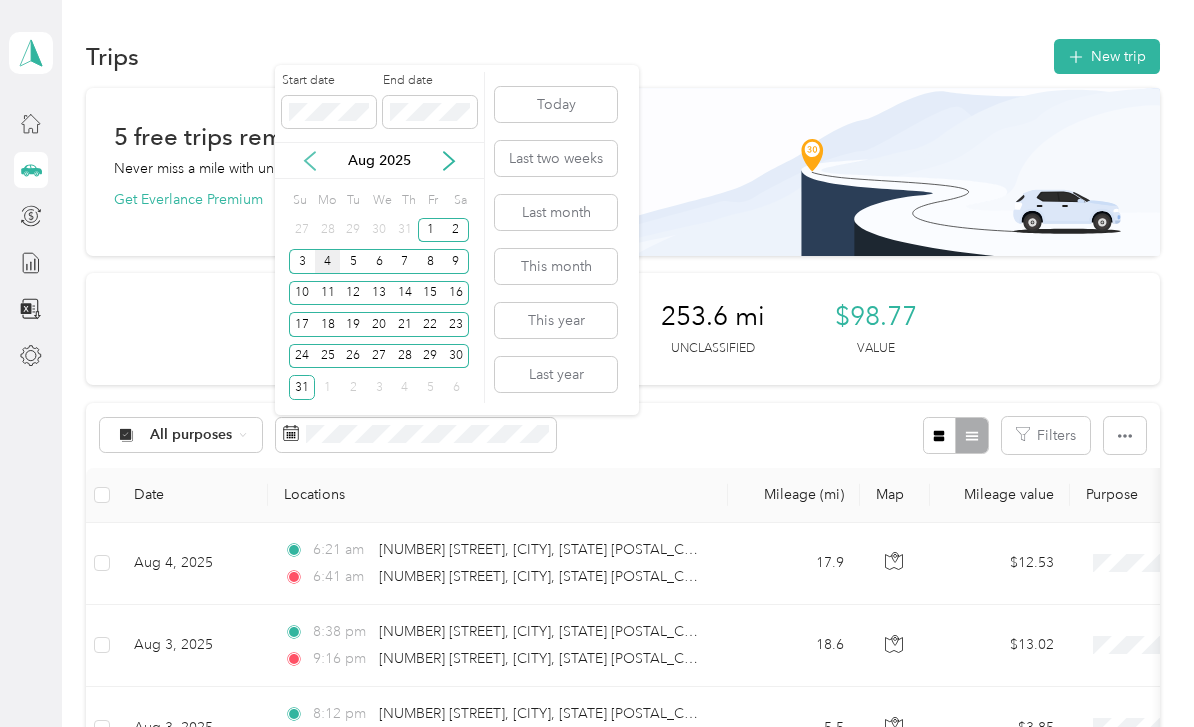 click 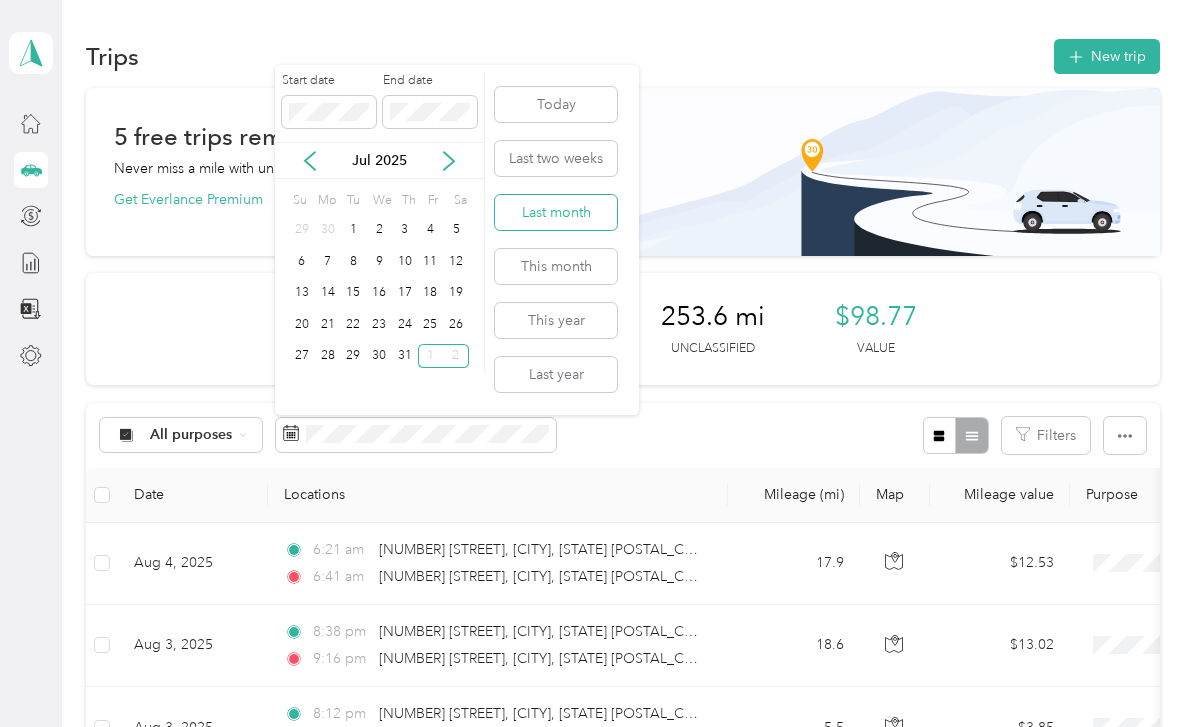 click on "Last month" at bounding box center (556, 212) 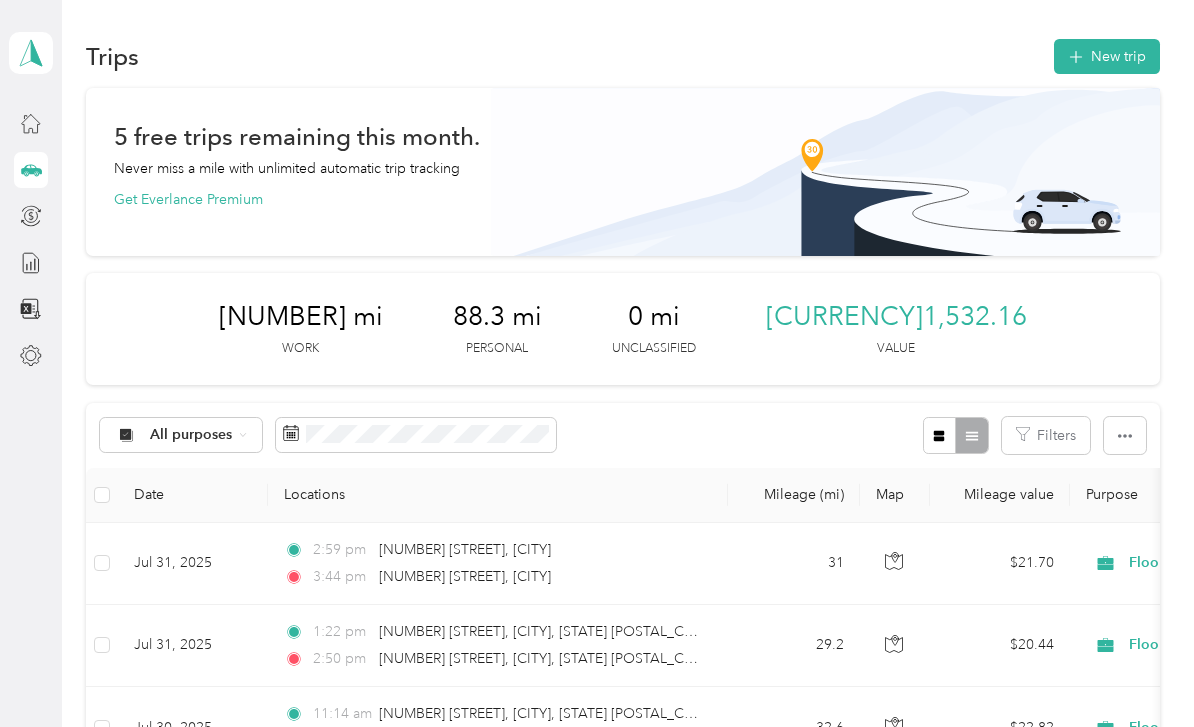 scroll, scrollTop: 87, scrollLeft: 0, axis: vertical 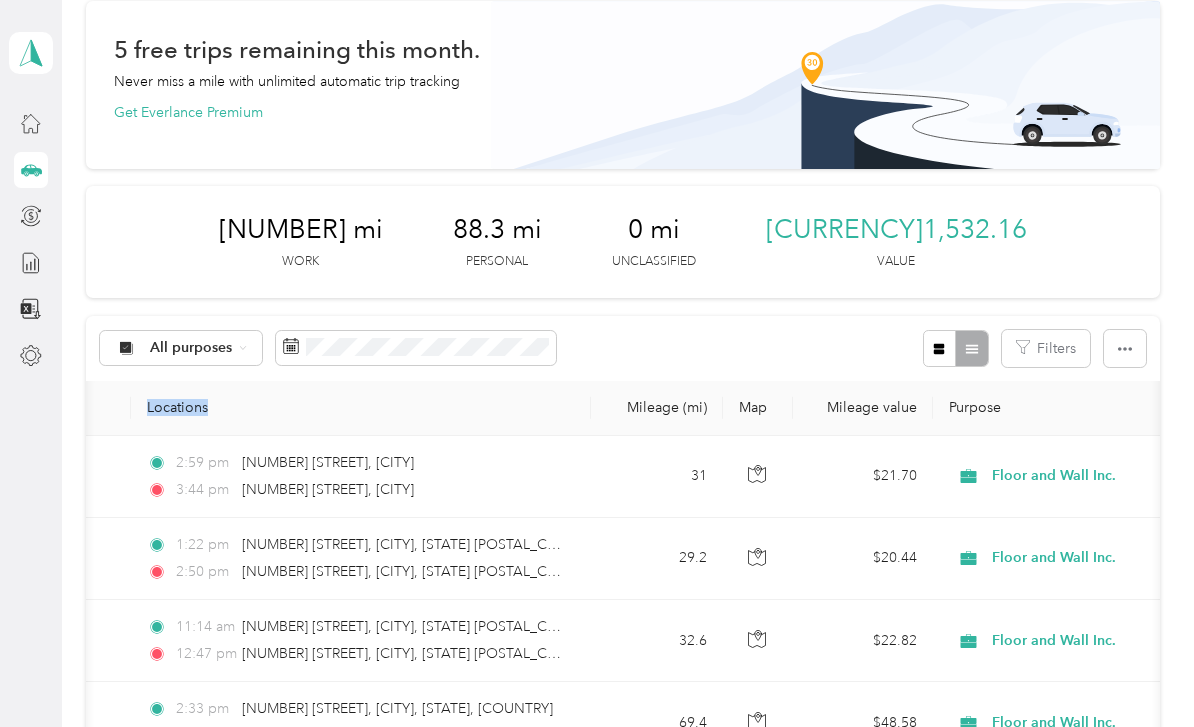 drag, startPoint x: 1193, startPoint y: 288, endPoint x: 1183, endPoint y: 356, distance: 68.73136 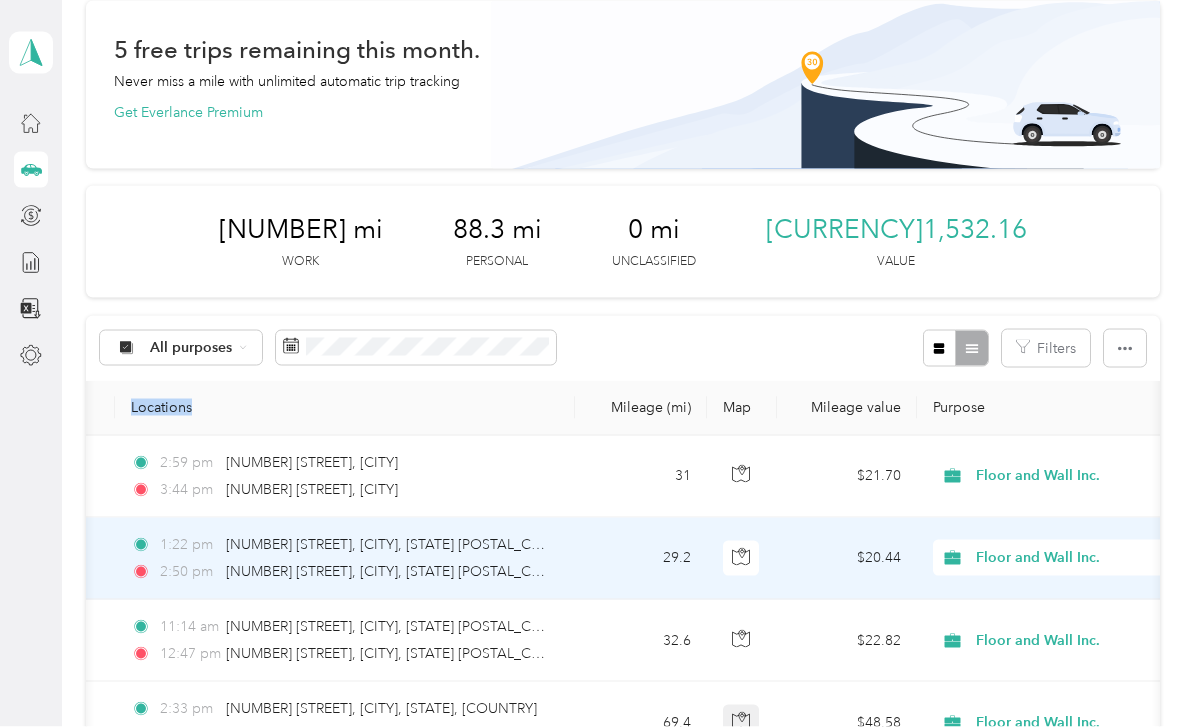 scroll, scrollTop: 64, scrollLeft: 0, axis: vertical 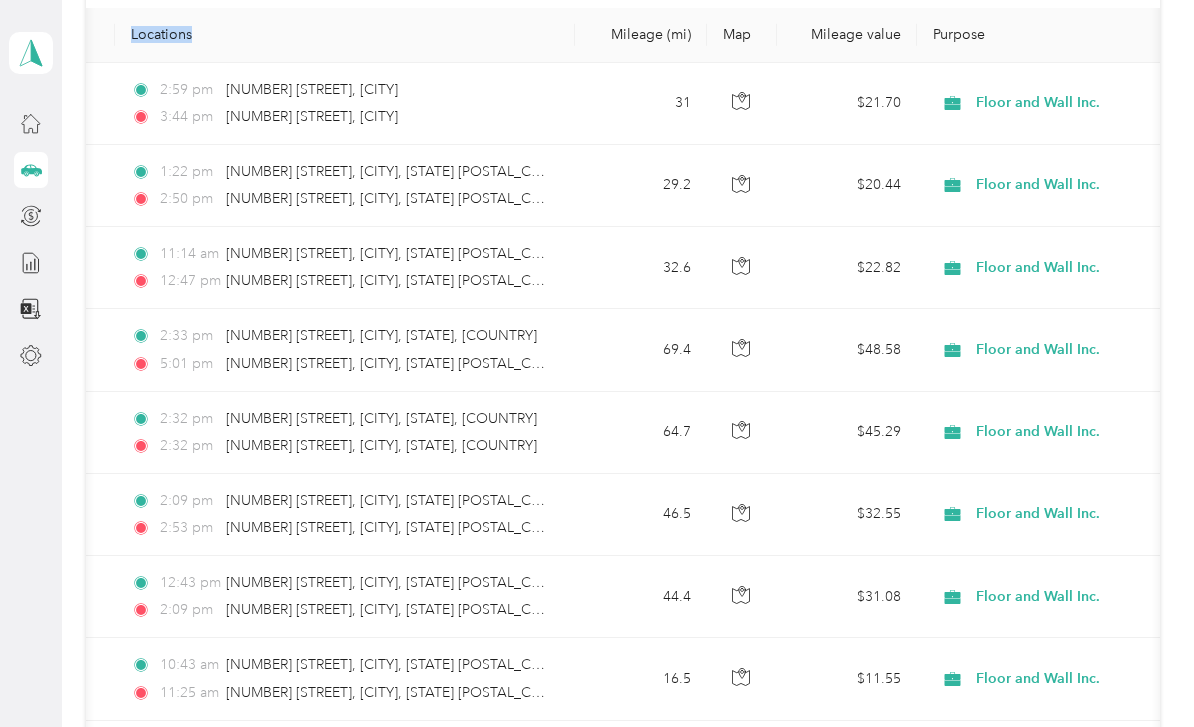 click on "46.5" at bounding box center [641, 515] 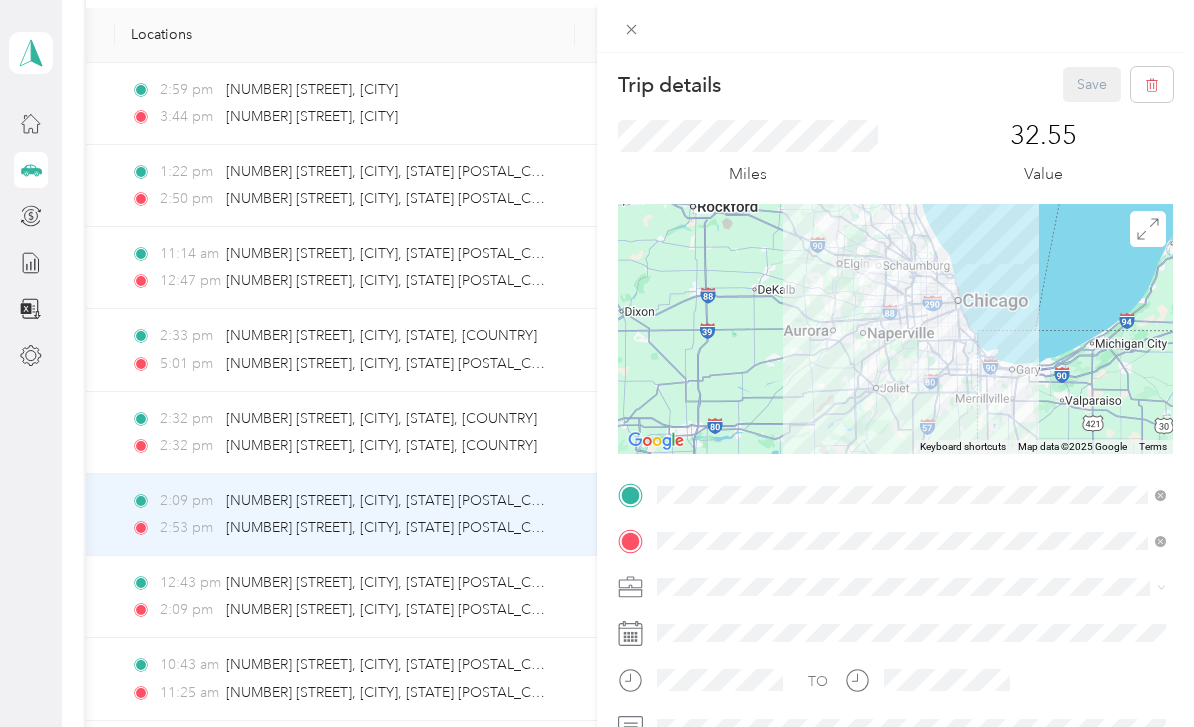 scroll, scrollTop: 64, scrollLeft: 0, axis: vertical 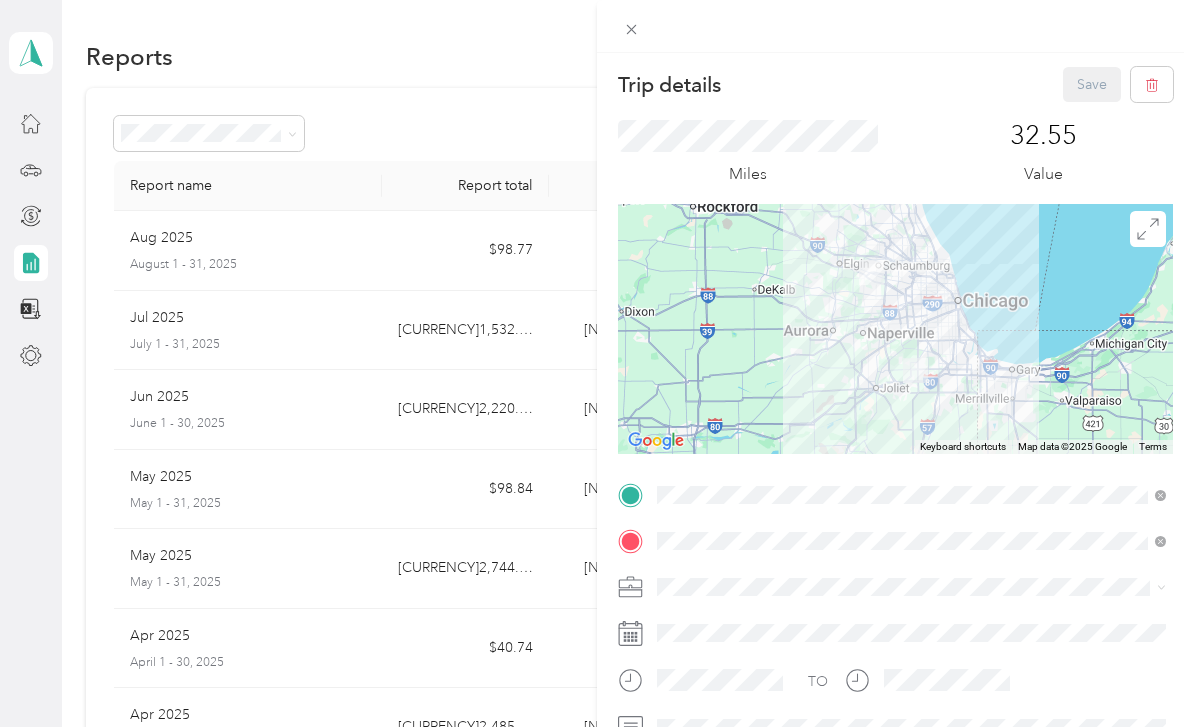 click on "Trip details Save This trip cannot be edited because it is either under review, approved, or paid. Contact your Team Manager to edit it. Miles [DISTANCE] Value  To navigate the map with touch gestures double-tap and hold your finger on the map, then drag the map. ← Move left → Move right ↑ Move up ↓ Move down + Zoom in - Zoom out Home Jump left by 75% End Jump right by 75% Page Up Jump up by 75% Page Down Jump down by 75% Keyboard shortcuts Map Data Map data ©2025 Google Map data ©2025 Google [DISTANCE]  Click to toggle between metric and imperial units Terms Report a map error TO Add photo" at bounding box center (597, 363) 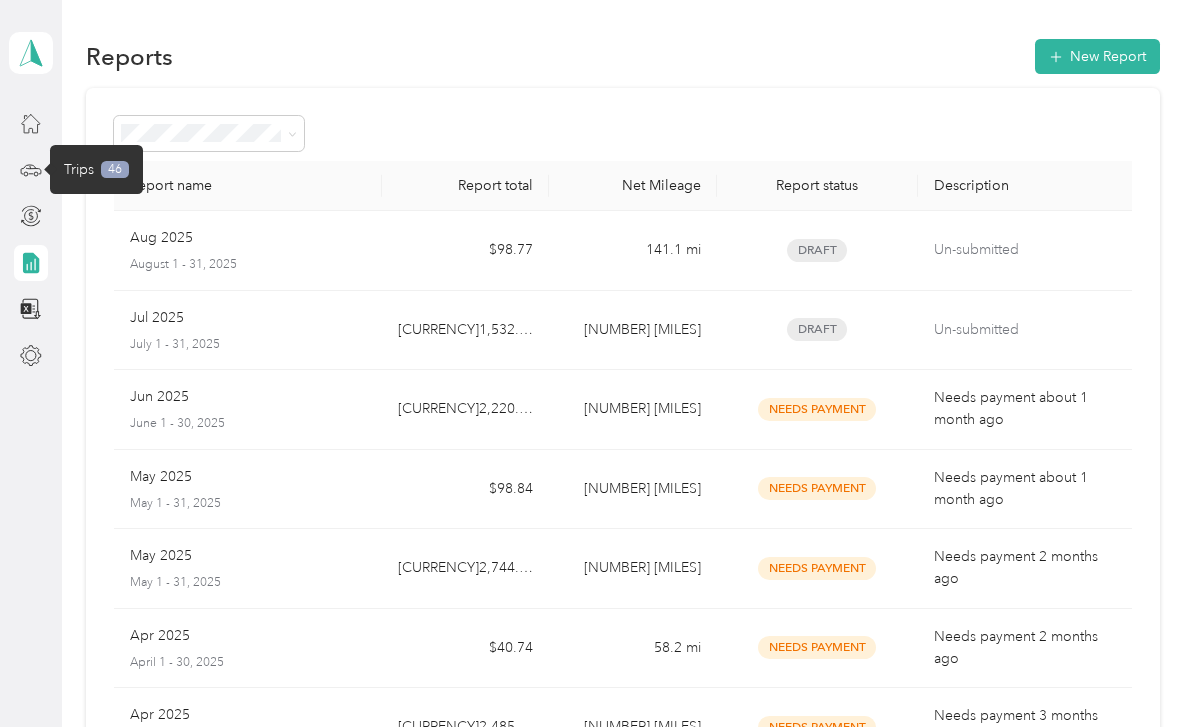 click on "Trips 46" at bounding box center (96, 169) 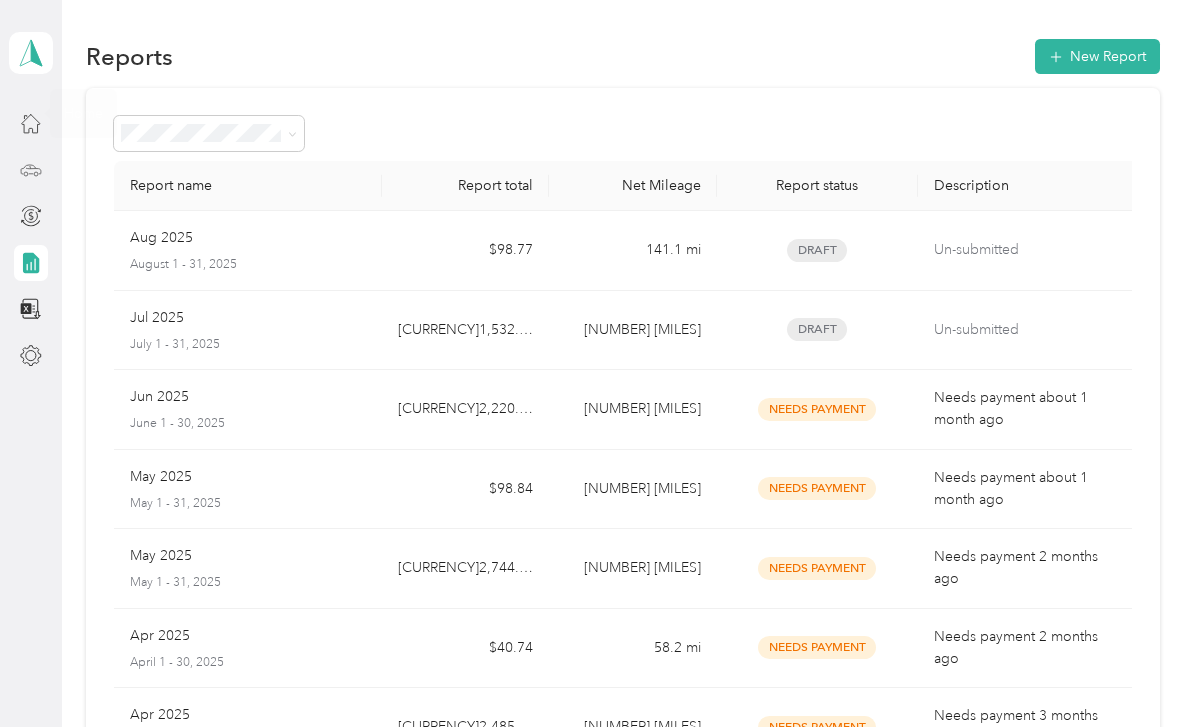 click 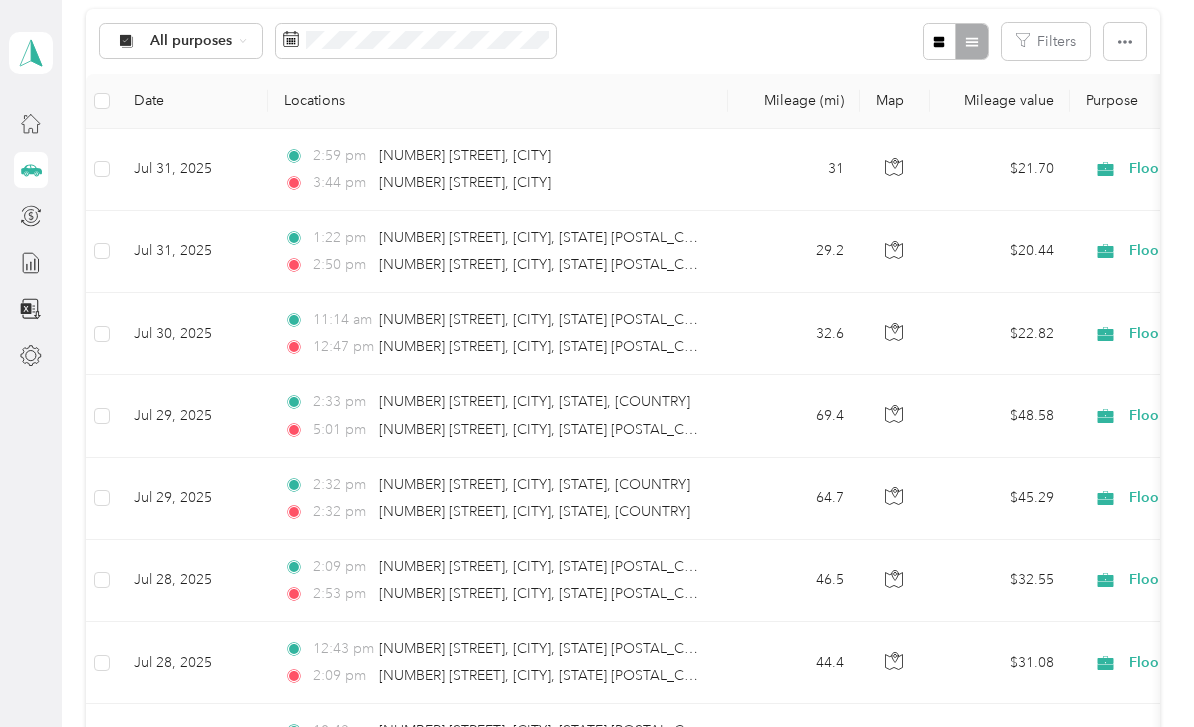 scroll, scrollTop: 395, scrollLeft: 0, axis: vertical 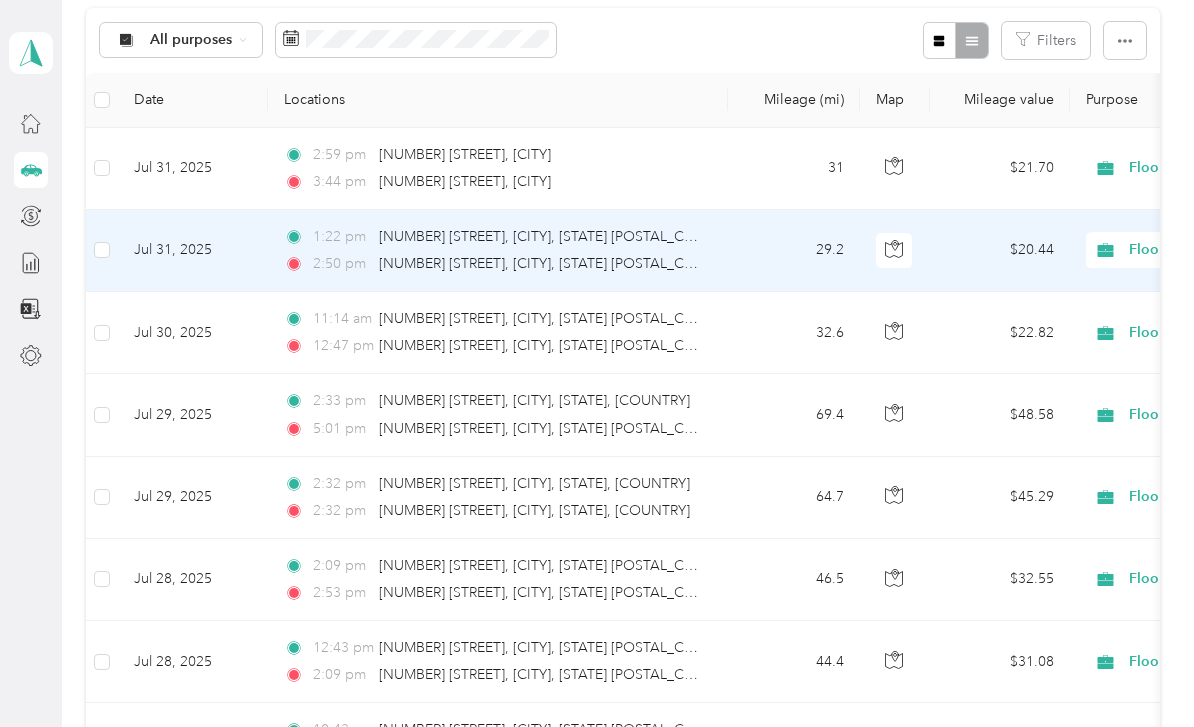 click on "29.2" at bounding box center (794, 251) 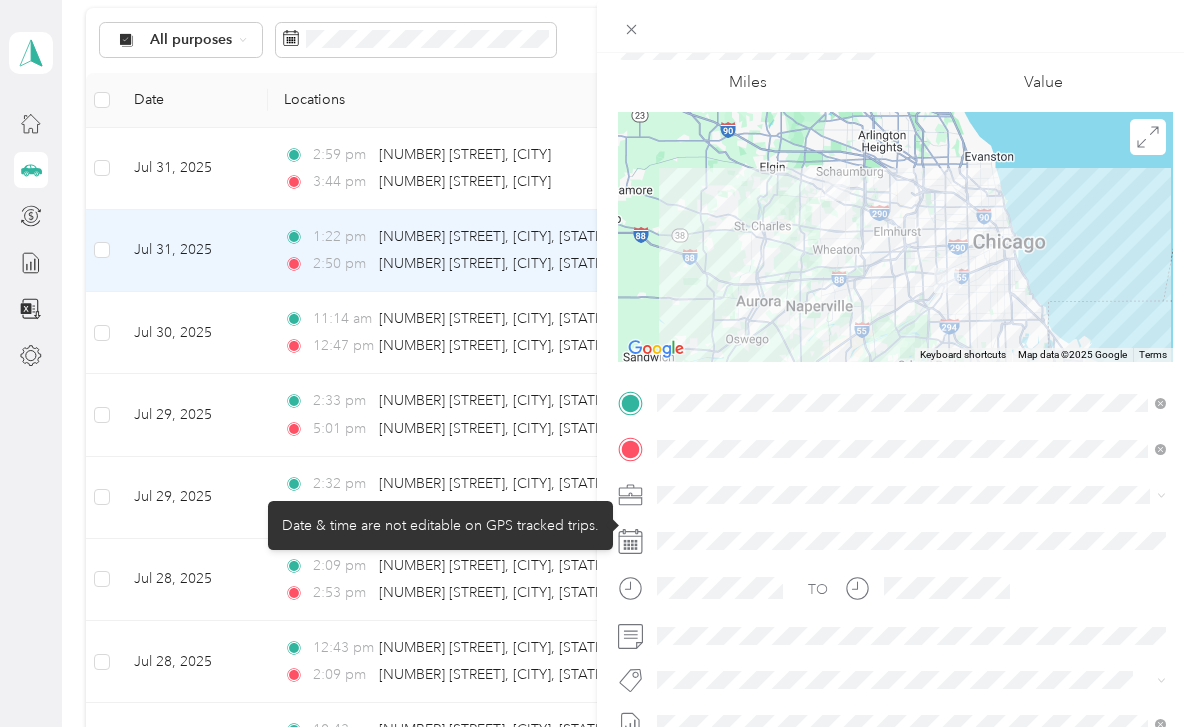 scroll, scrollTop: 135, scrollLeft: 0, axis: vertical 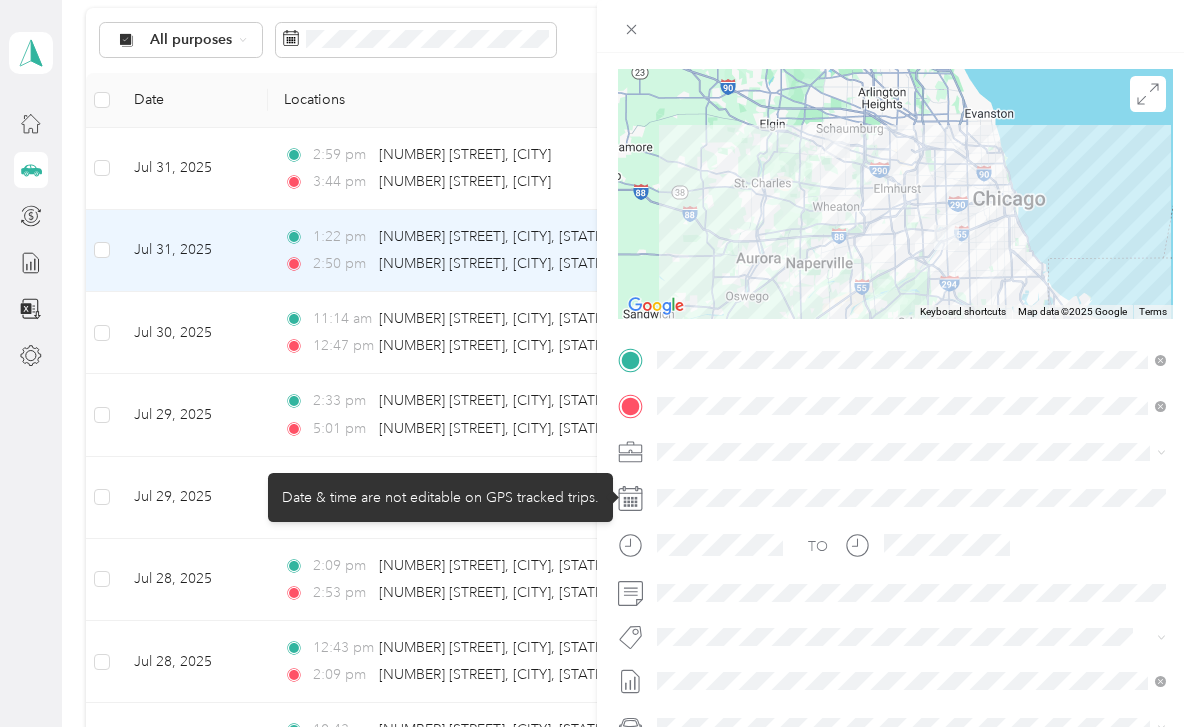 click at bounding box center [911, 498] 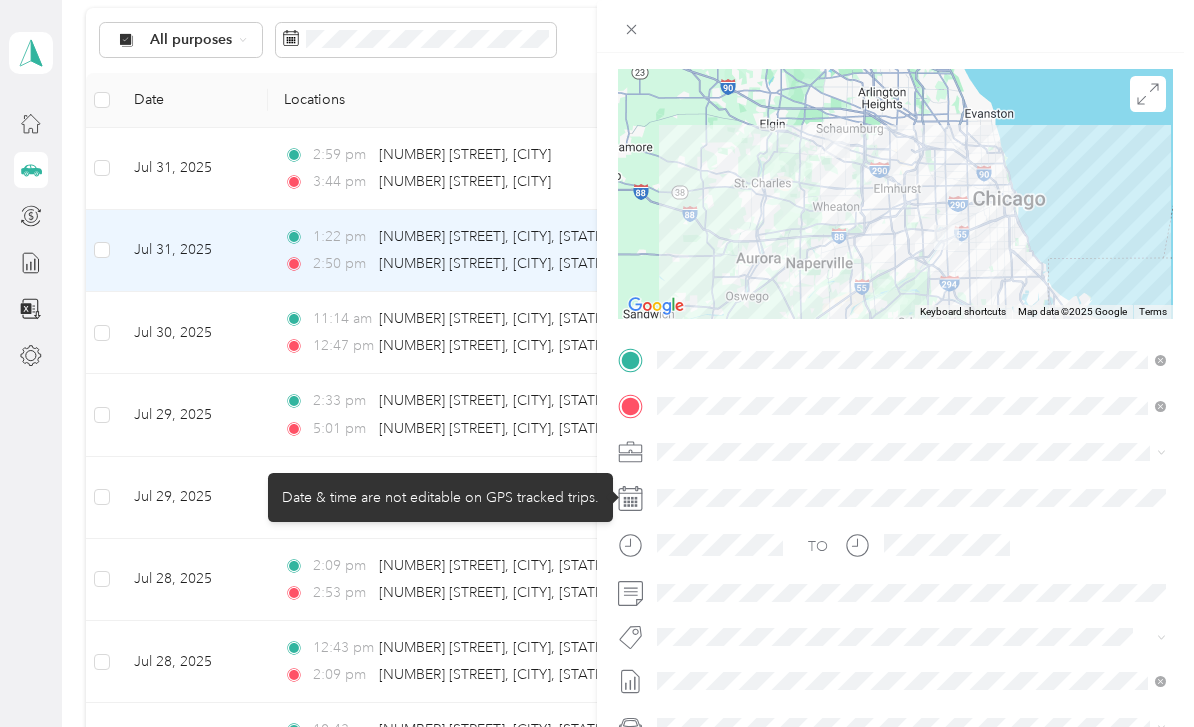 click at bounding box center (911, 498) 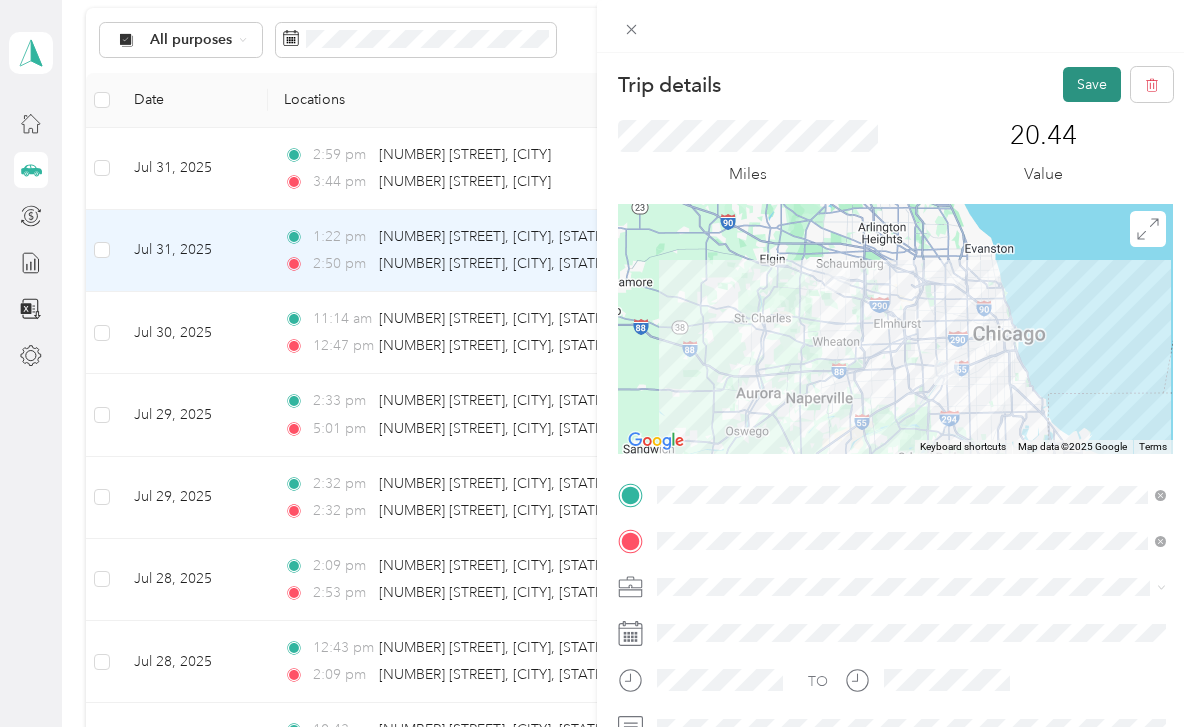 scroll, scrollTop: 0, scrollLeft: 0, axis: both 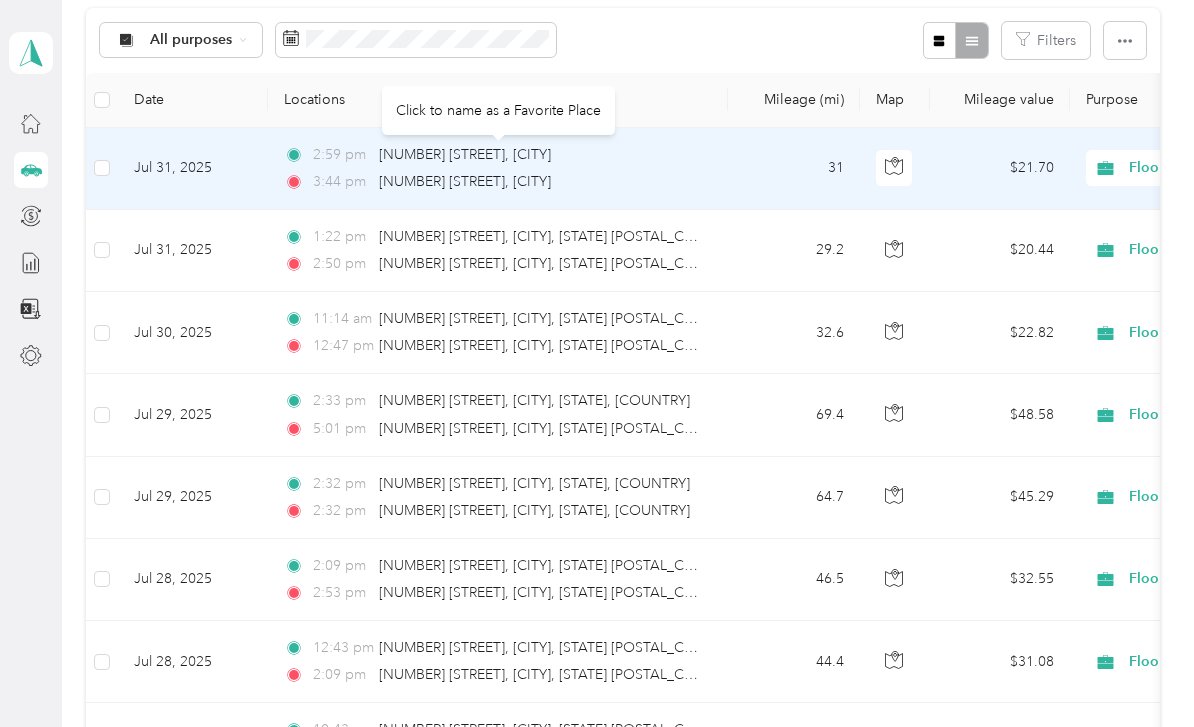 click on "[NUMBER] [STREET], [CITY]" at bounding box center [465, 155] 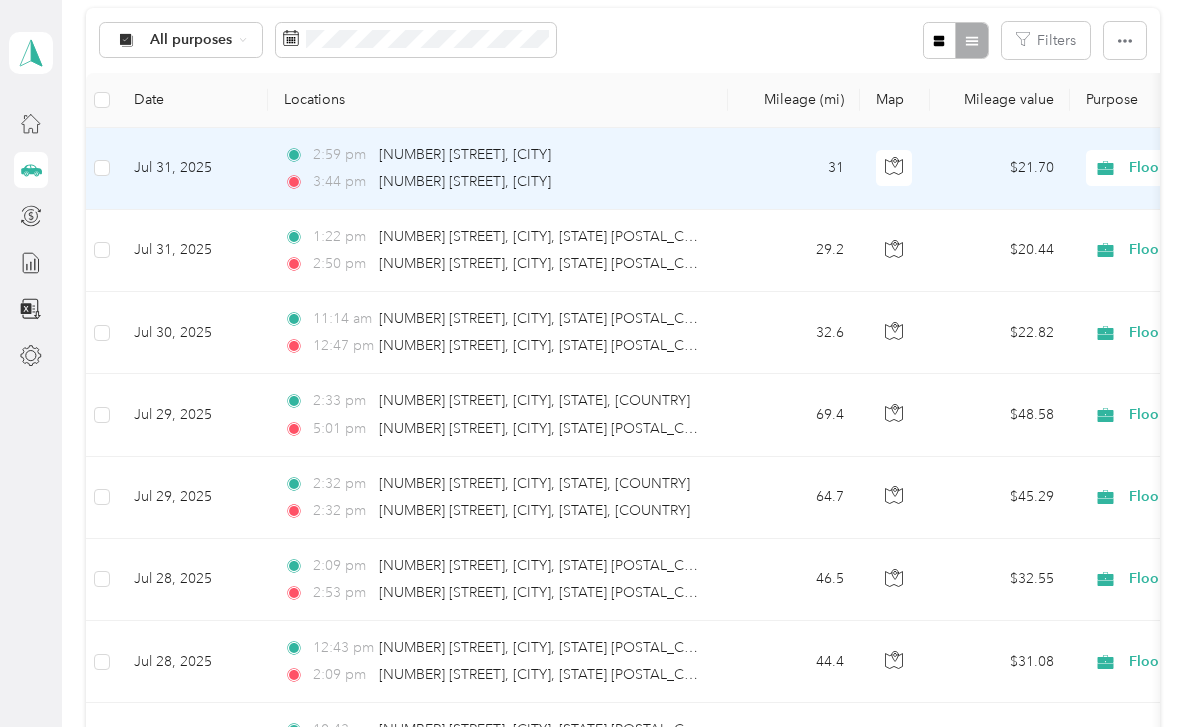 click on "[TIME] [NUMBER] [STREET], [CITY]" at bounding box center (494, 182) 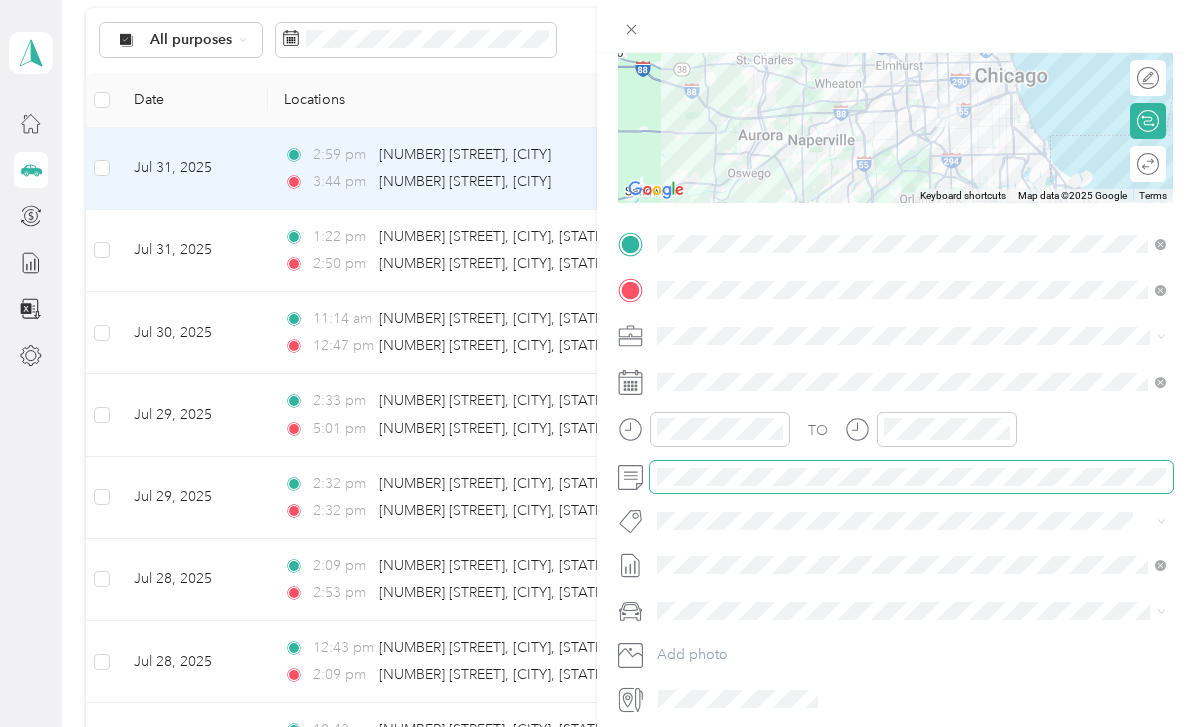 scroll, scrollTop: 249, scrollLeft: 0, axis: vertical 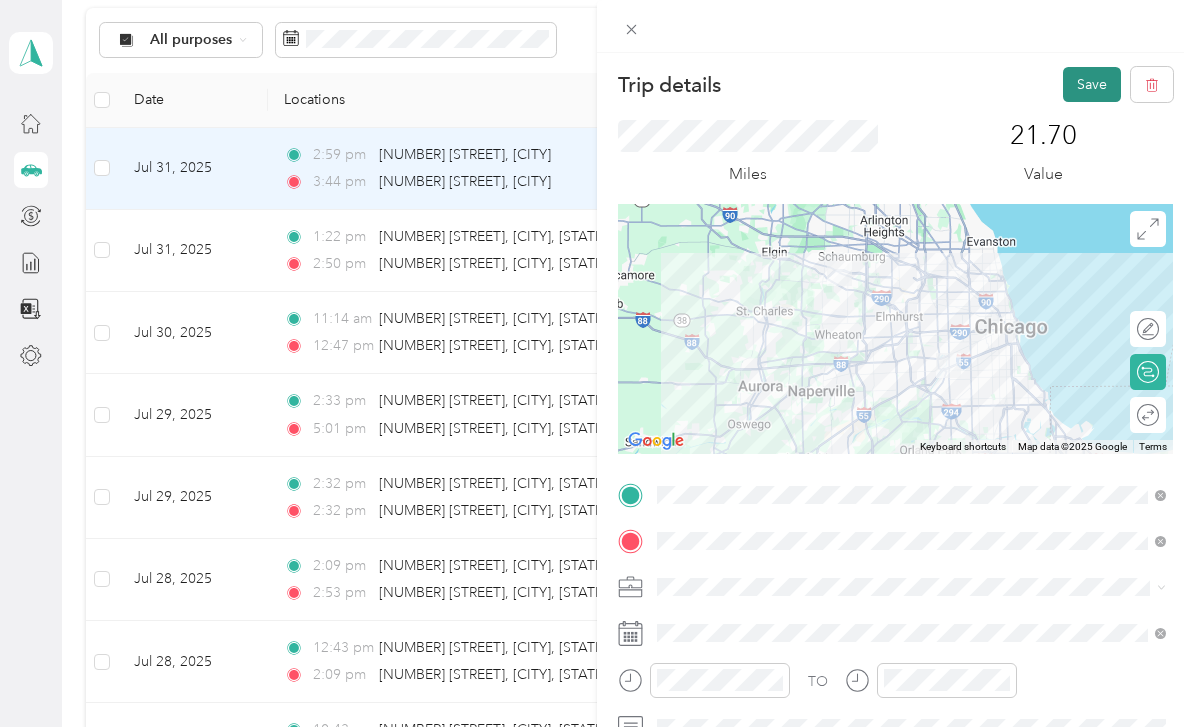 click on "Save" at bounding box center (1092, 84) 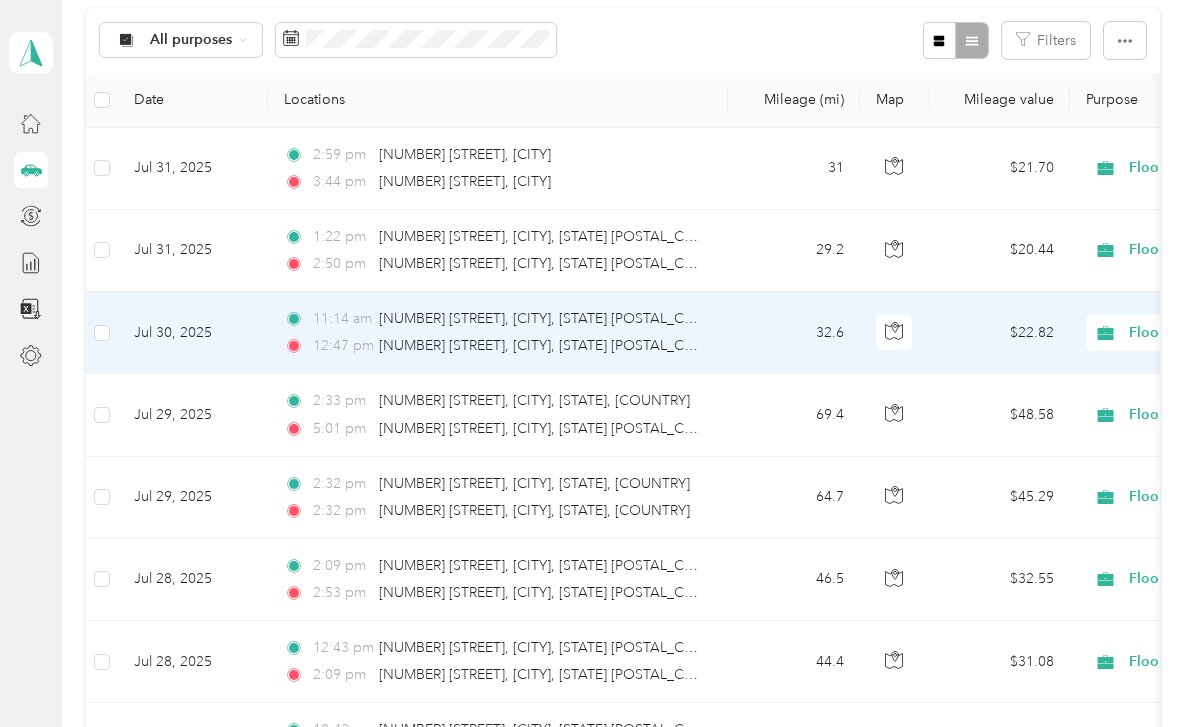 click on "[TIME] [NUMBER] [STREET], [CITY], [STATE] [POSTAL_CODE], [COUNTRY]" at bounding box center [494, 346] 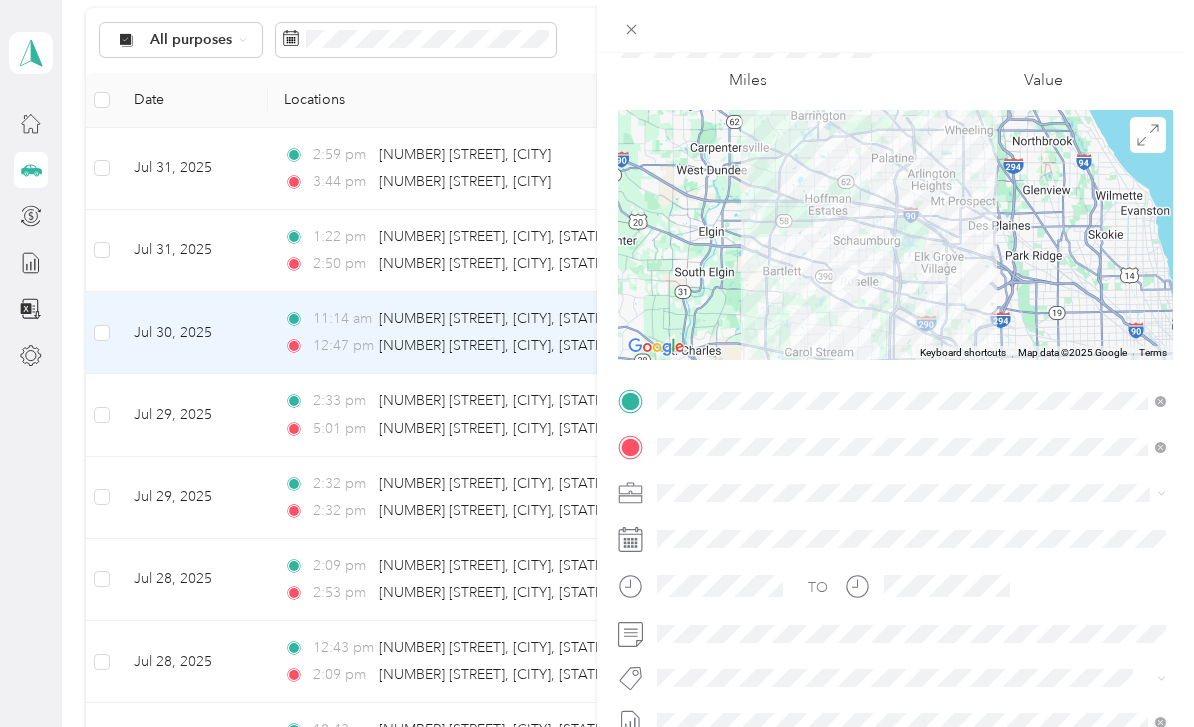 scroll, scrollTop: 127, scrollLeft: 0, axis: vertical 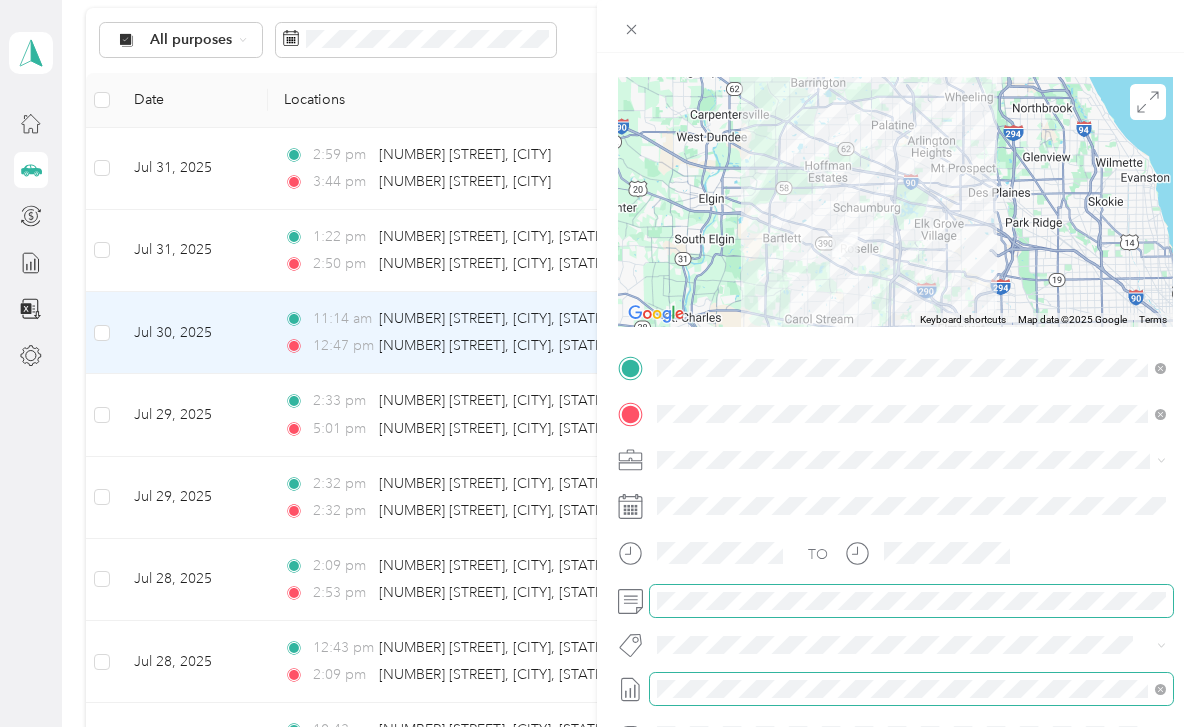 click on "TO Add photo" at bounding box center [895, 596] 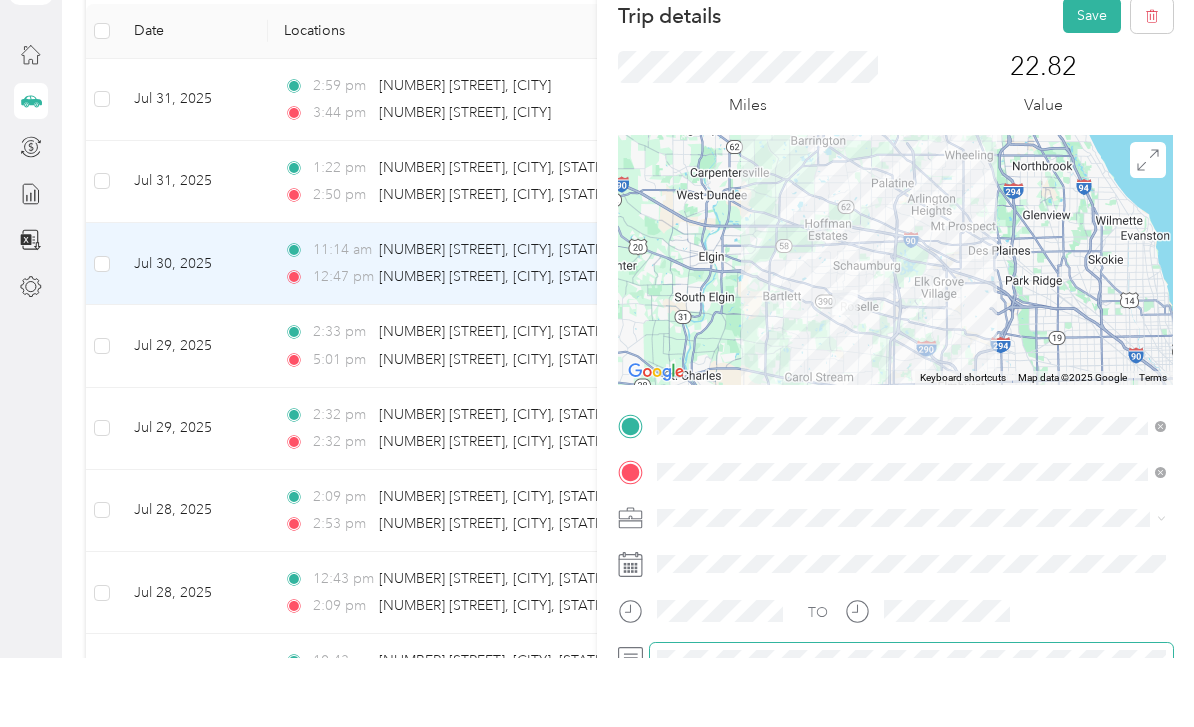 scroll, scrollTop: 0, scrollLeft: 0, axis: both 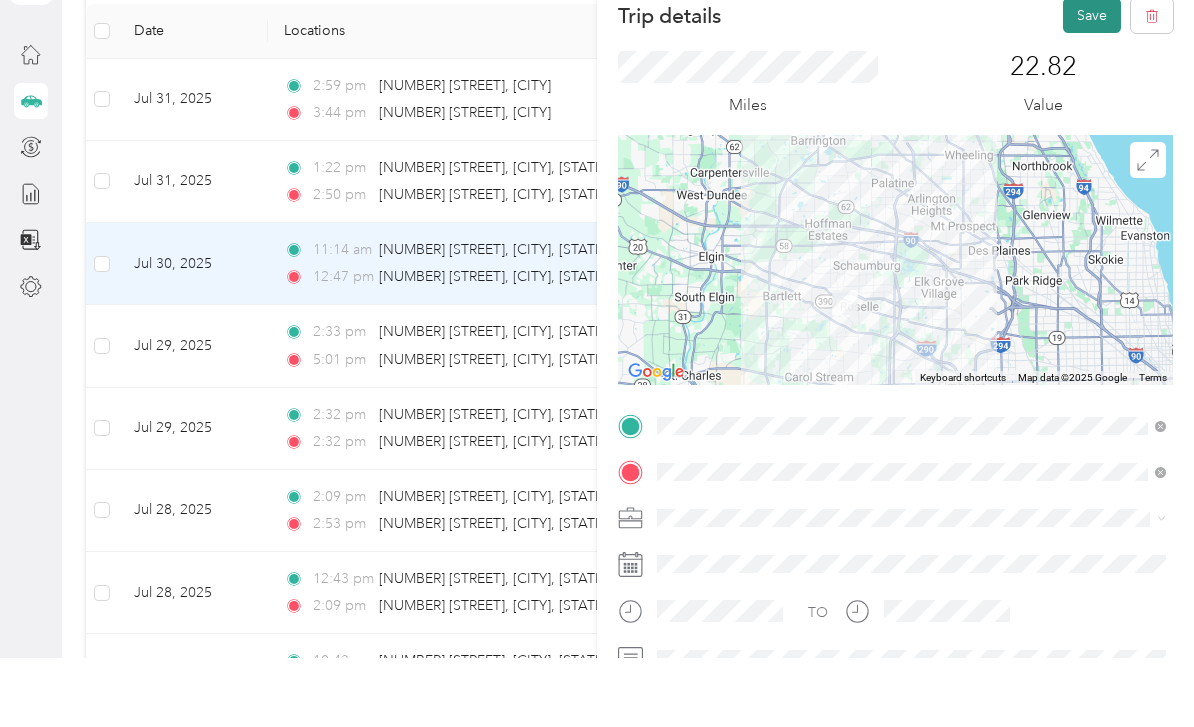 click on "Save" at bounding box center (1092, 84) 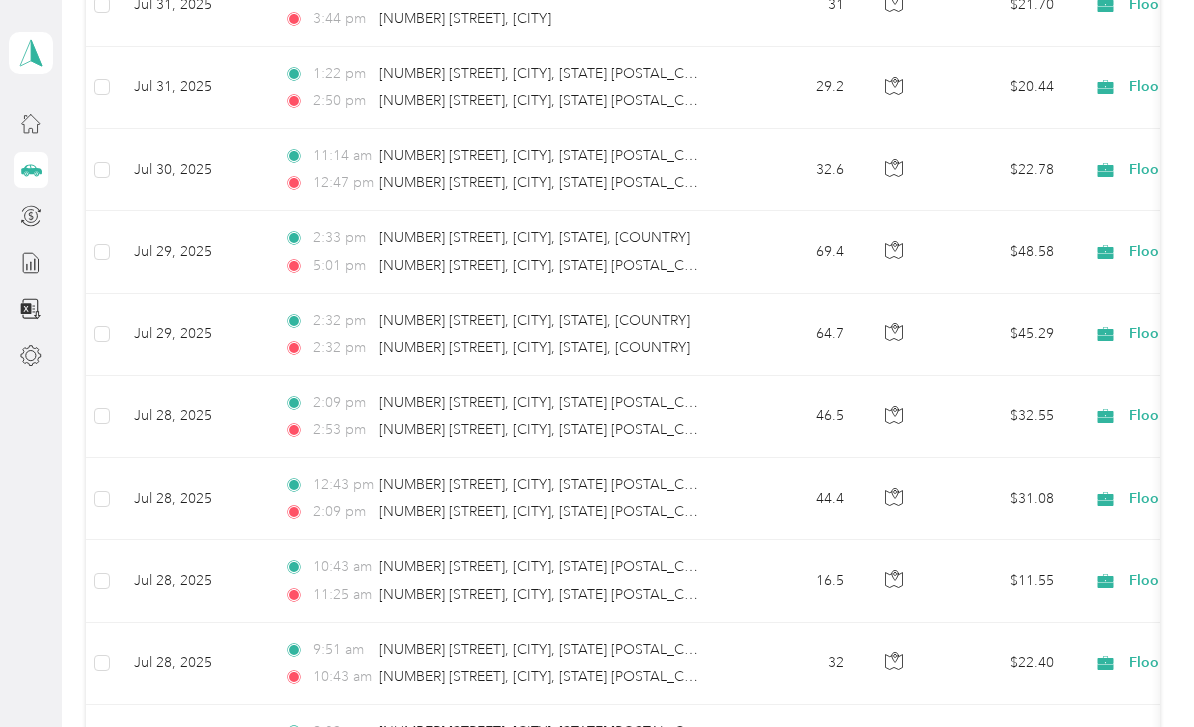 scroll, scrollTop: 557, scrollLeft: 0, axis: vertical 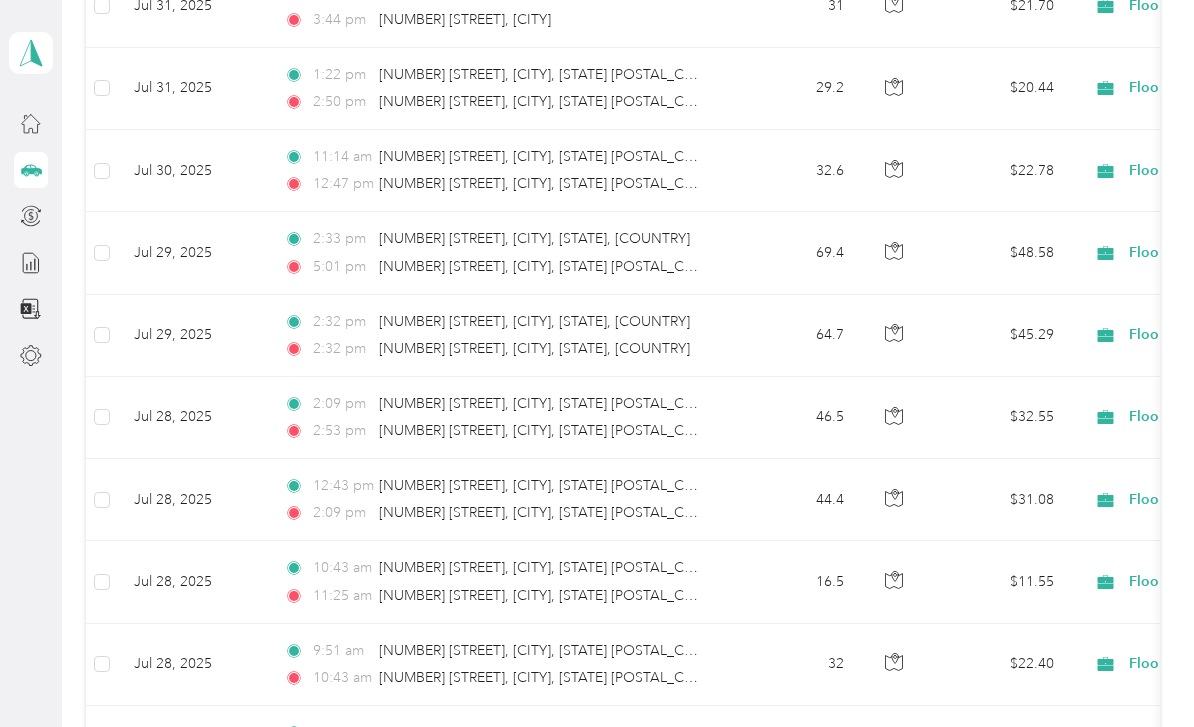click at bounding box center [895, 582] 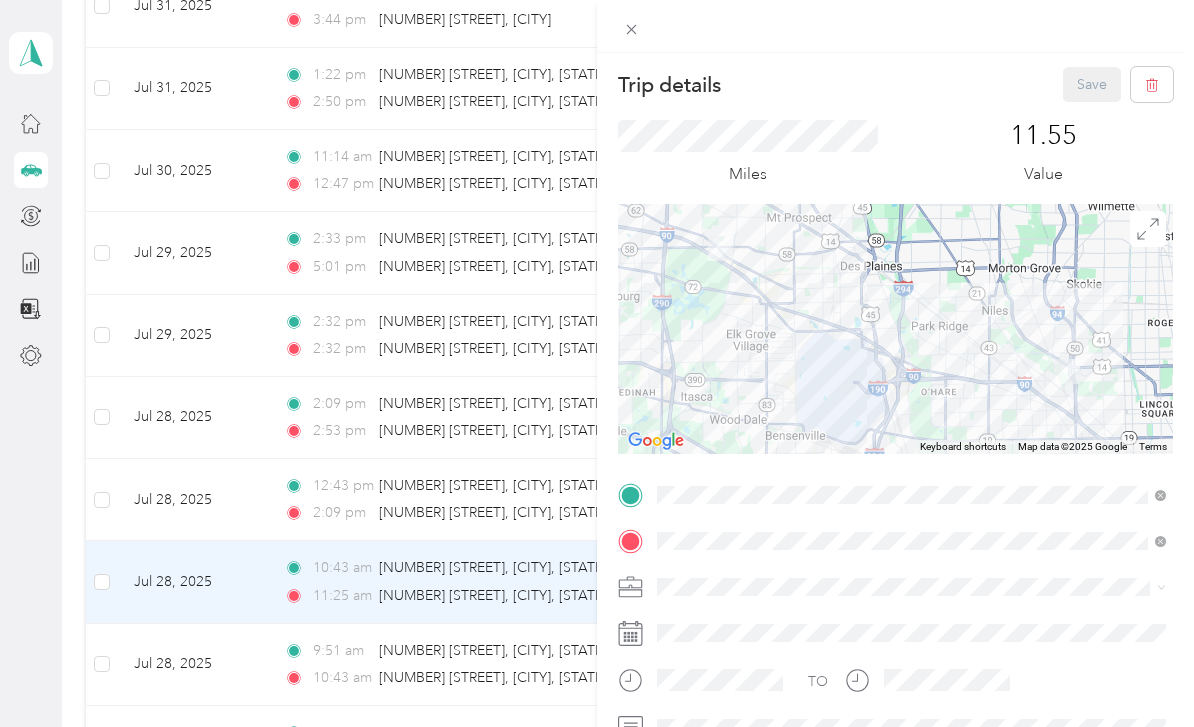 click on "Trip details Save This trip cannot be edited because it is either under review, approved, or paid. Contact your Team Manager to edit it. Miles [DISTANCE] Value  To navigate the map with touch gestures double-tap and hold your finger on the map, then drag the map. ← Move left → Move right ↑ Move up ↓ Move down + Zoom in - Zoom out Home Jump left by 75% End Jump right by 75% Page Up Jump up by 75% Page Down Jump down by 75% Keyboard shortcuts Map Data Map data ©2025 Google Map data ©2025 Google [DISTANCE]  Click to toggle between metric and imperial units Terms Report a map error TO Add photo" at bounding box center [597, 363] 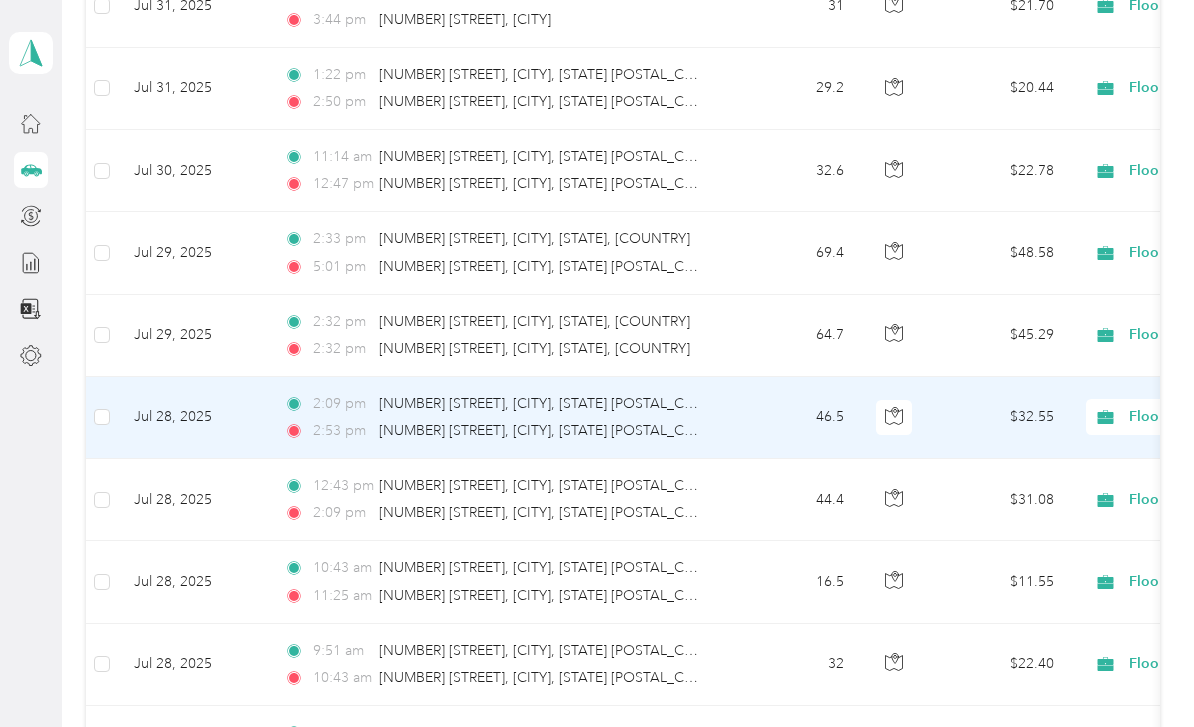 click on "[TIME] [NUMBER] [STREET], [CITY], [STATE] [POSTAL_CODE], [COUNTRY]  [TIME] [NUMBER] [STREET], [CITY], [STATE] [POSTAL_CODE], [COUNTRY]" at bounding box center [498, 418] 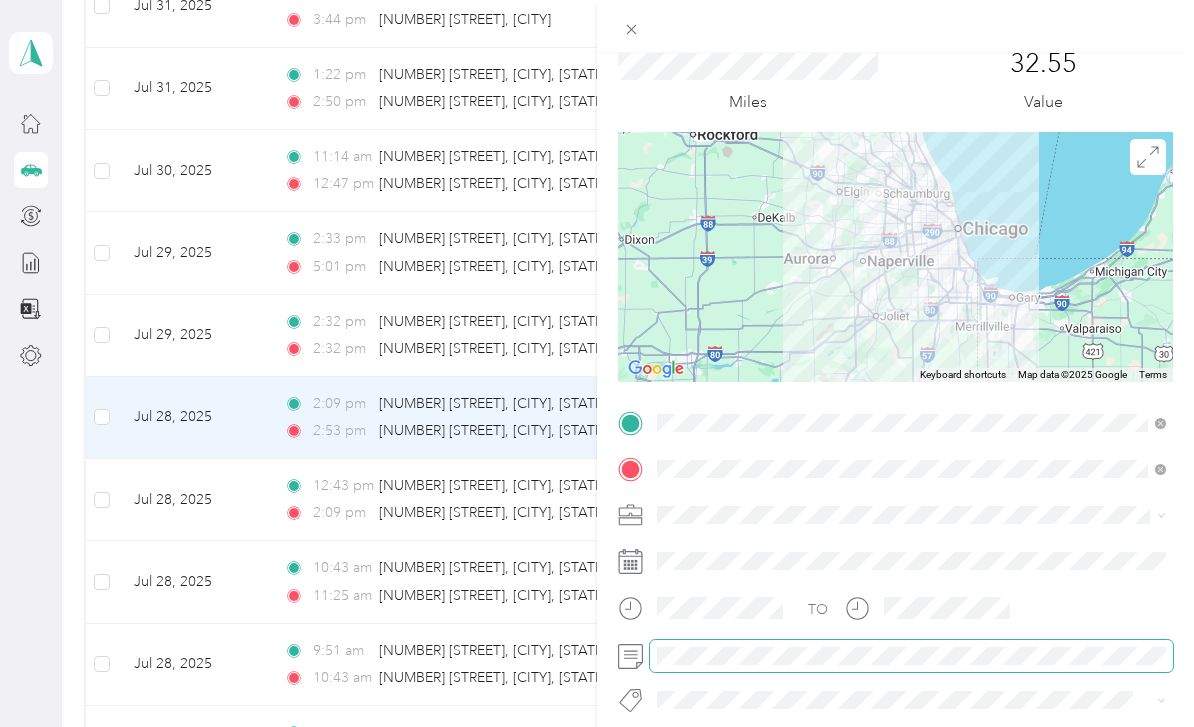 scroll, scrollTop: 75, scrollLeft: 0, axis: vertical 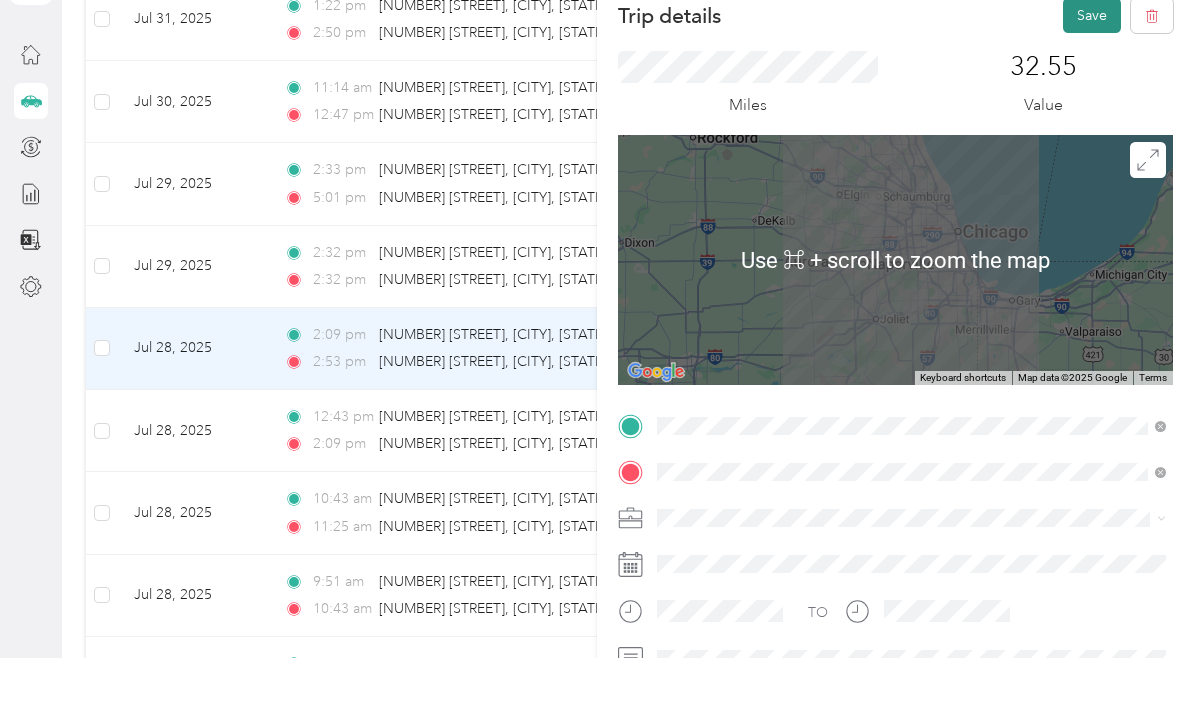 click on "Save" at bounding box center (1092, 84) 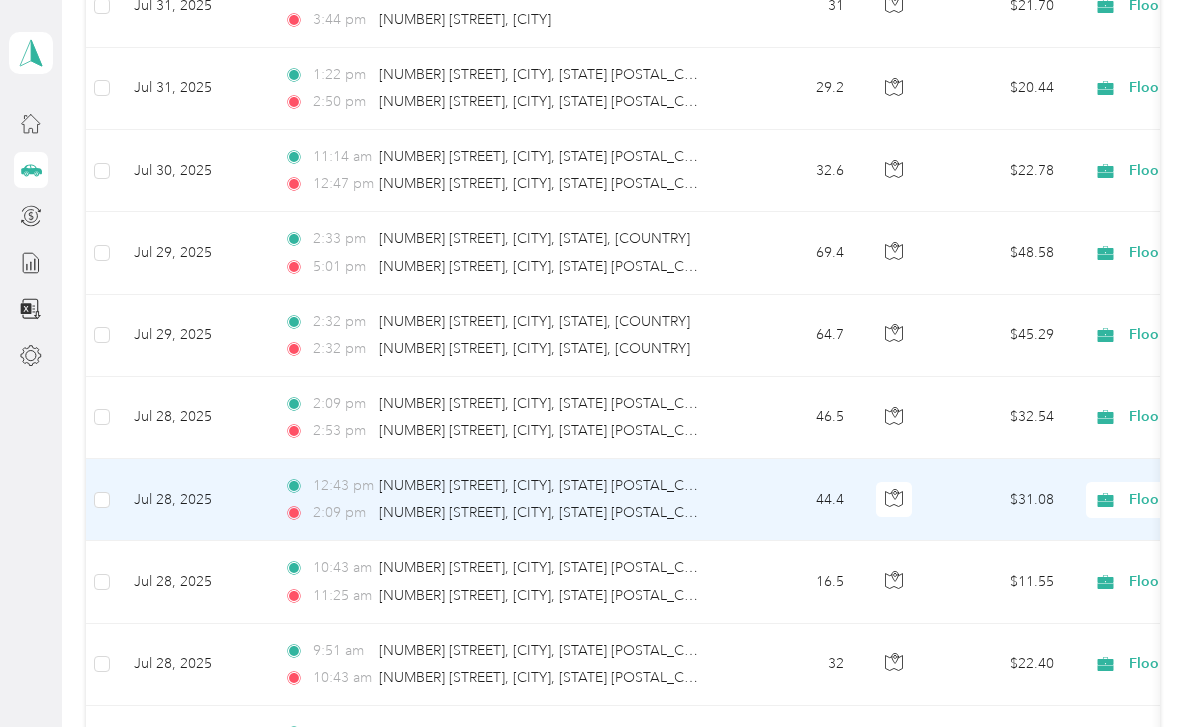 click on "44.4" at bounding box center [794, 500] 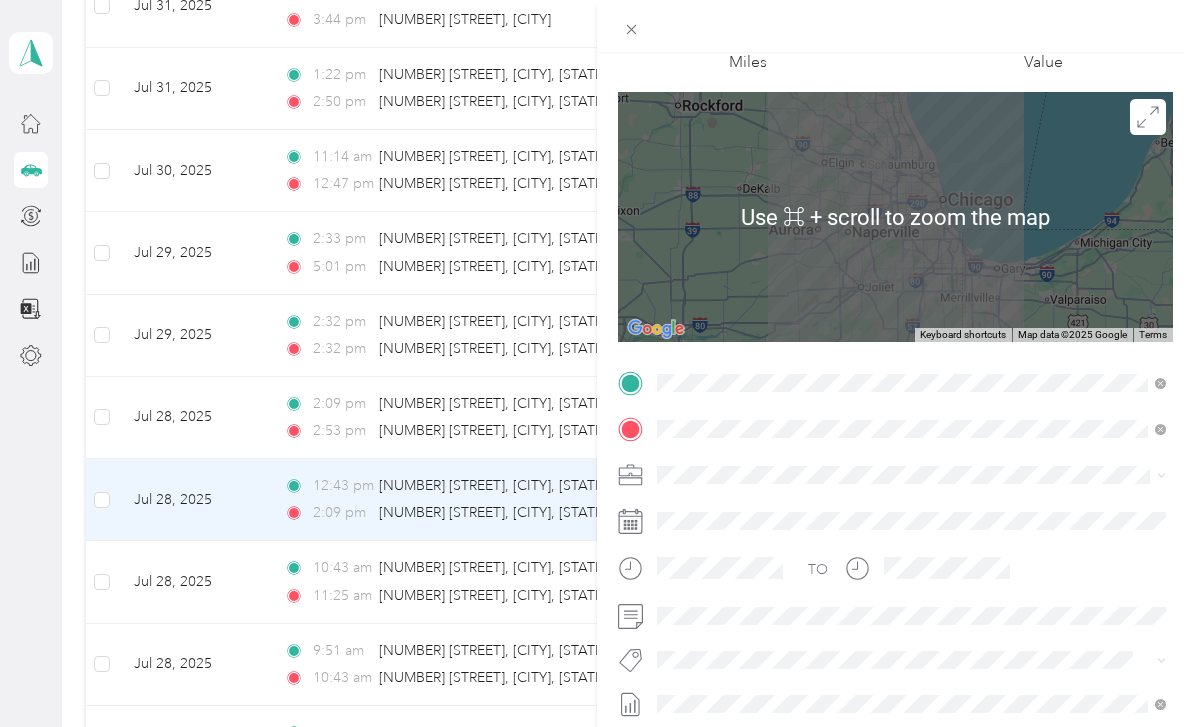 scroll, scrollTop: 131, scrollLeft: 0, axis: vertical 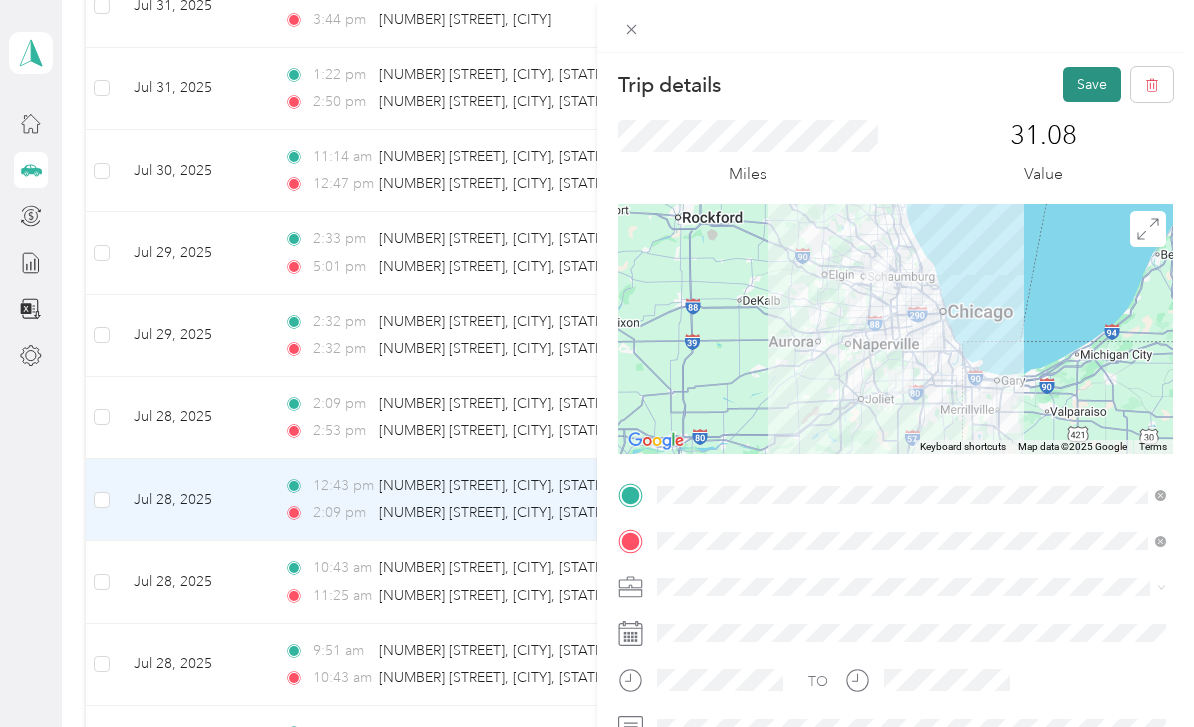 click on "Save" at bounding box center (1092, 84) 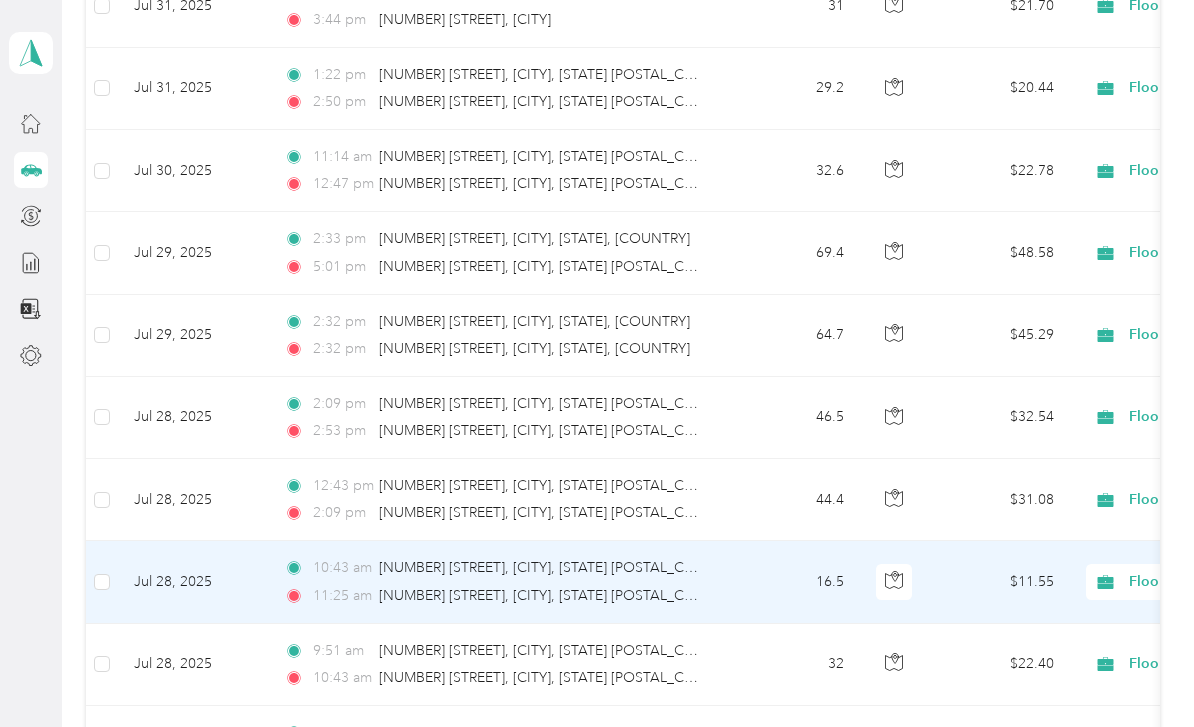 click on "16.5" at bounding box center (794, 582) 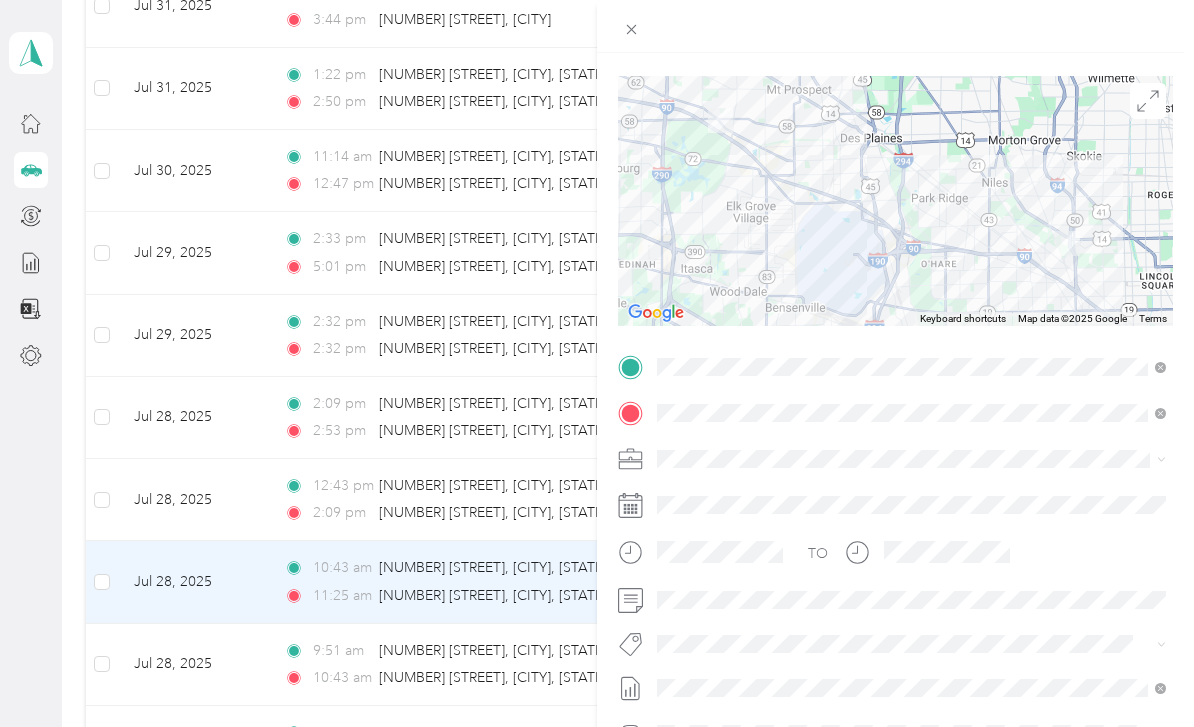 scroll, scrollTop: 129, scrollLeft: 0, axis: vertical 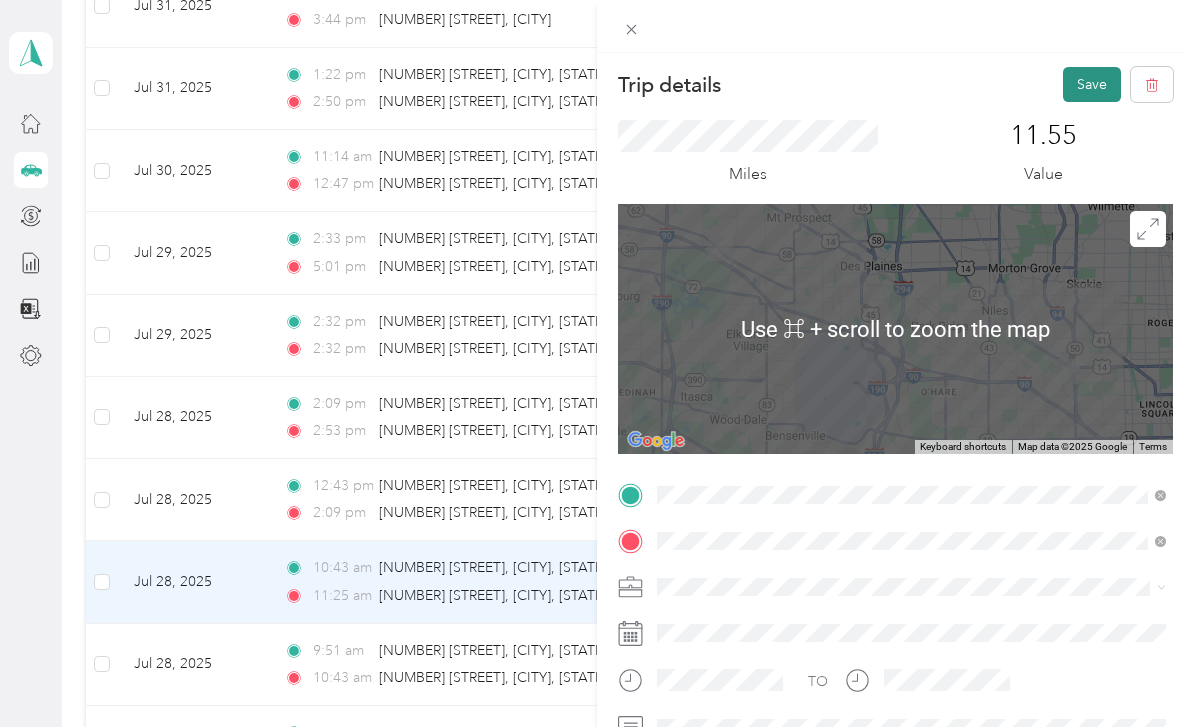 click on "Save" at bounding box center (1092, 84) 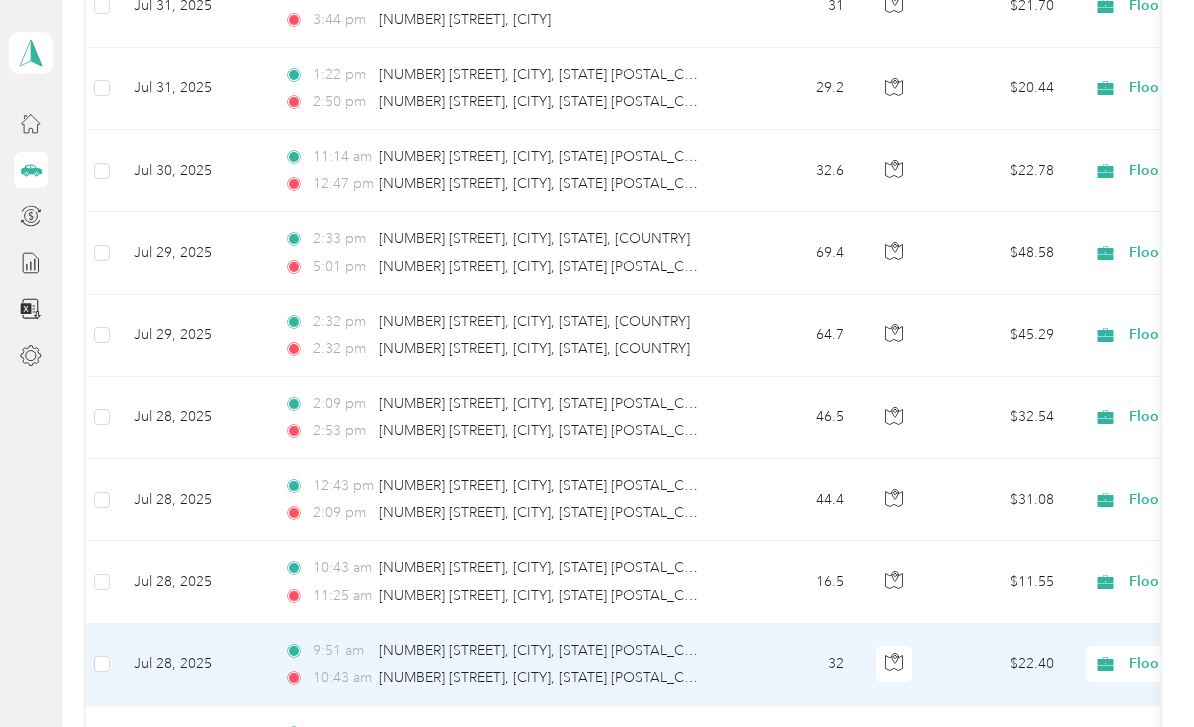 click on "[TIME] [NUMBER] [STREET], [CITY], [STATE] [POSTAL_CODE], [COUNTRY]" at bounding box center [494, 678] 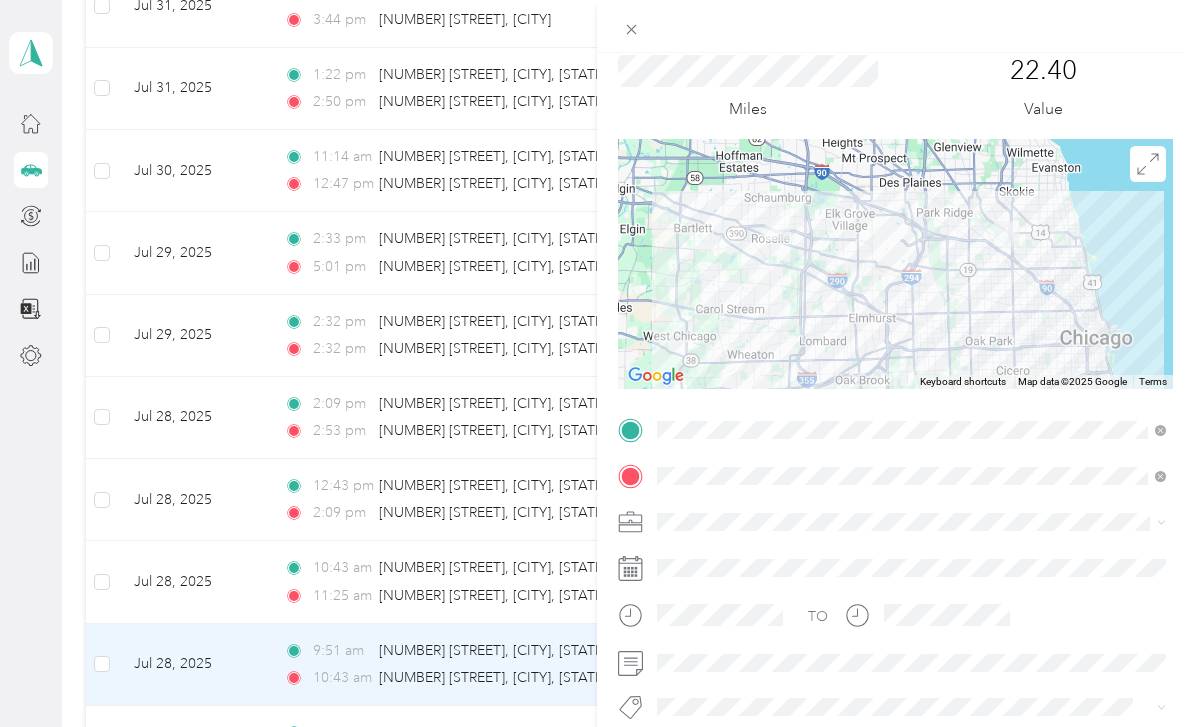 scroll, scrollTop: 79, scrollLeft: 0, axis: vertical 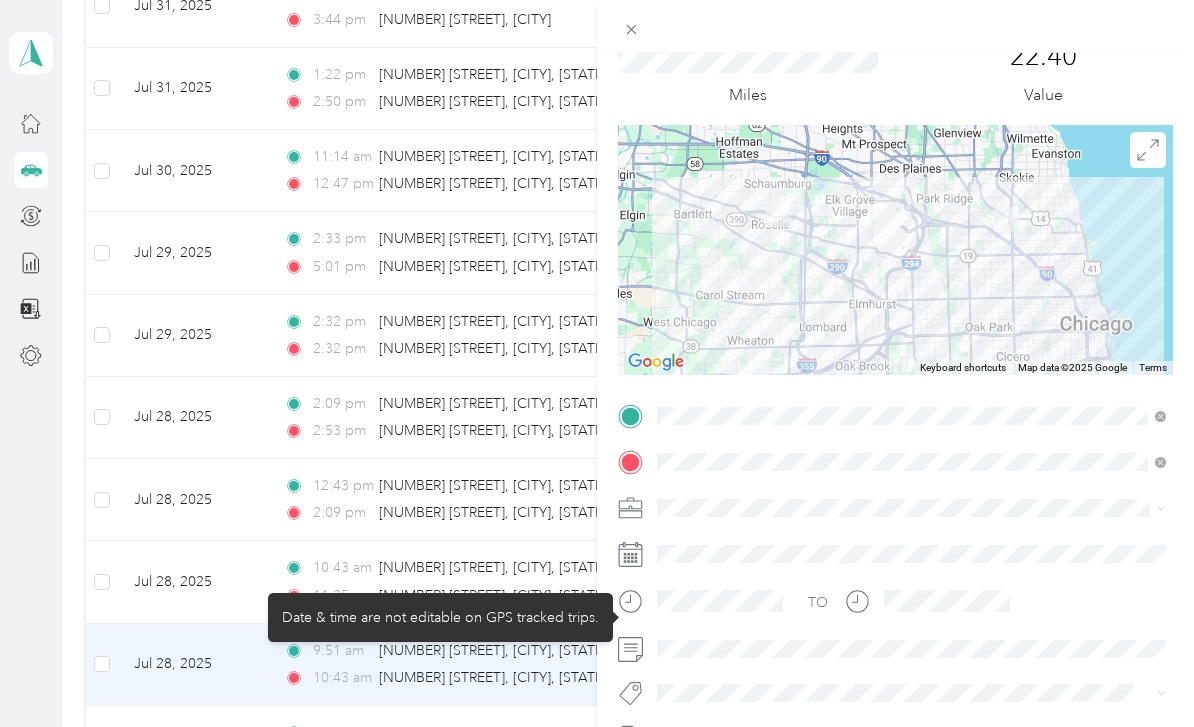 click at bounding box center (911, 554) 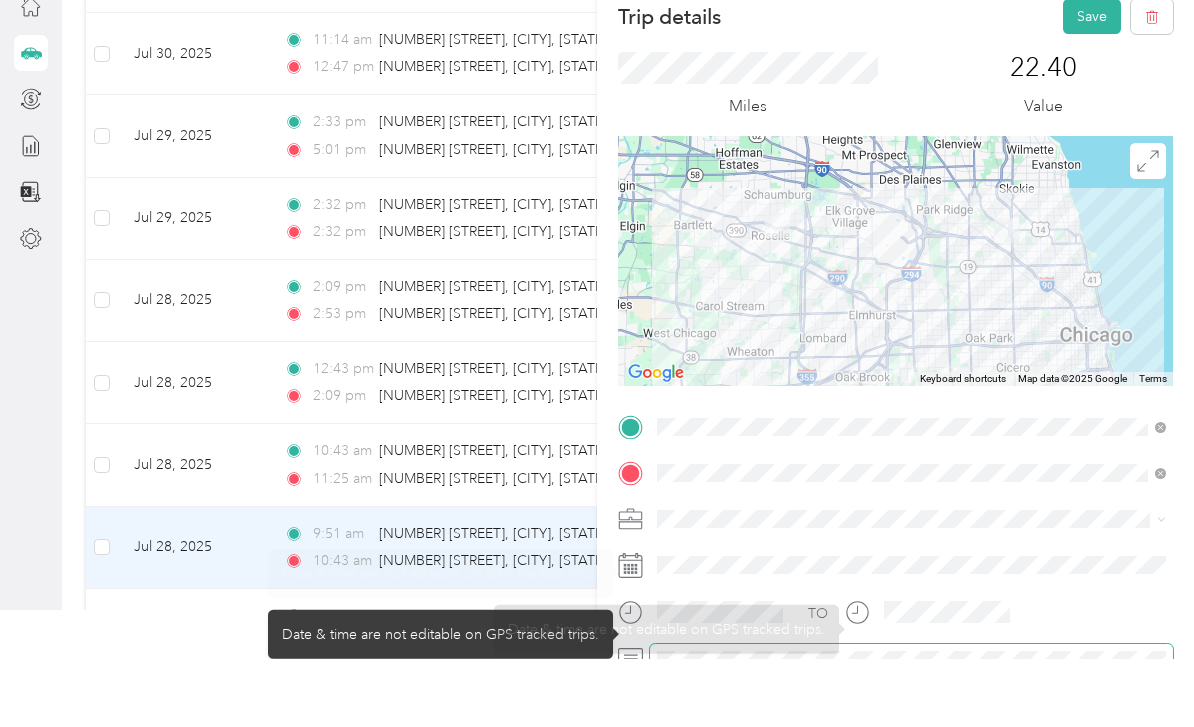 scroll, scrollTop: 0, scrollLeft: 0, axis: both 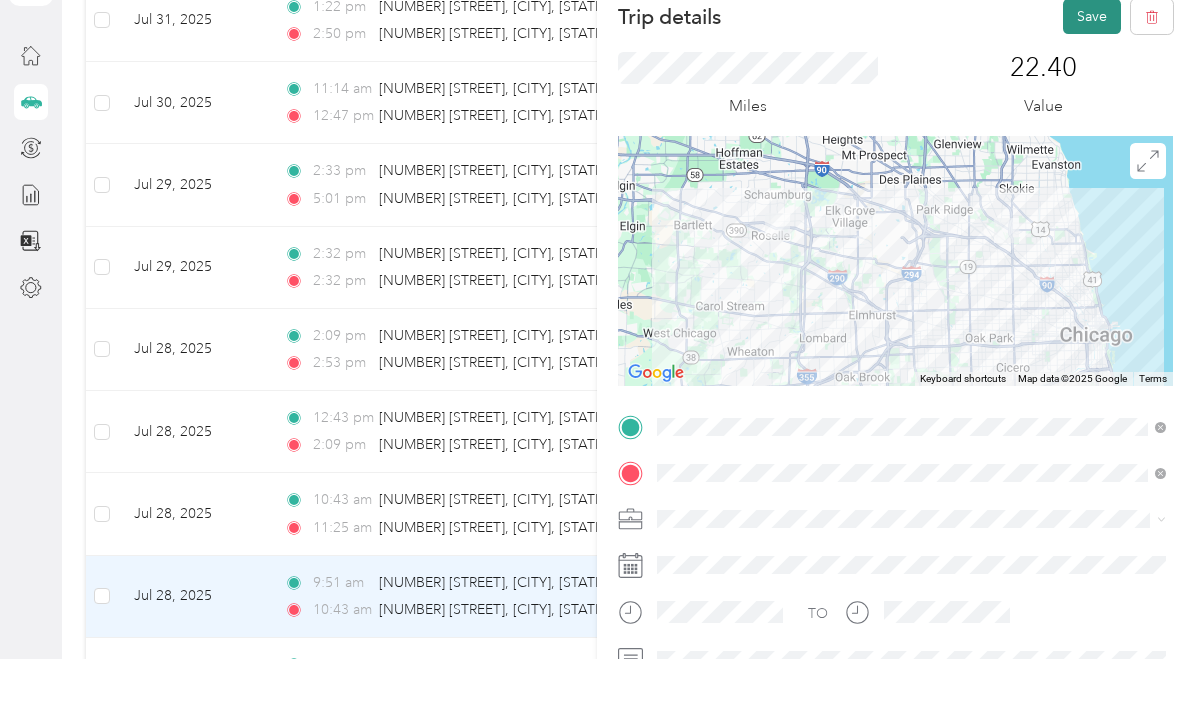 click on "Save" at bounding box center (1092, 84) 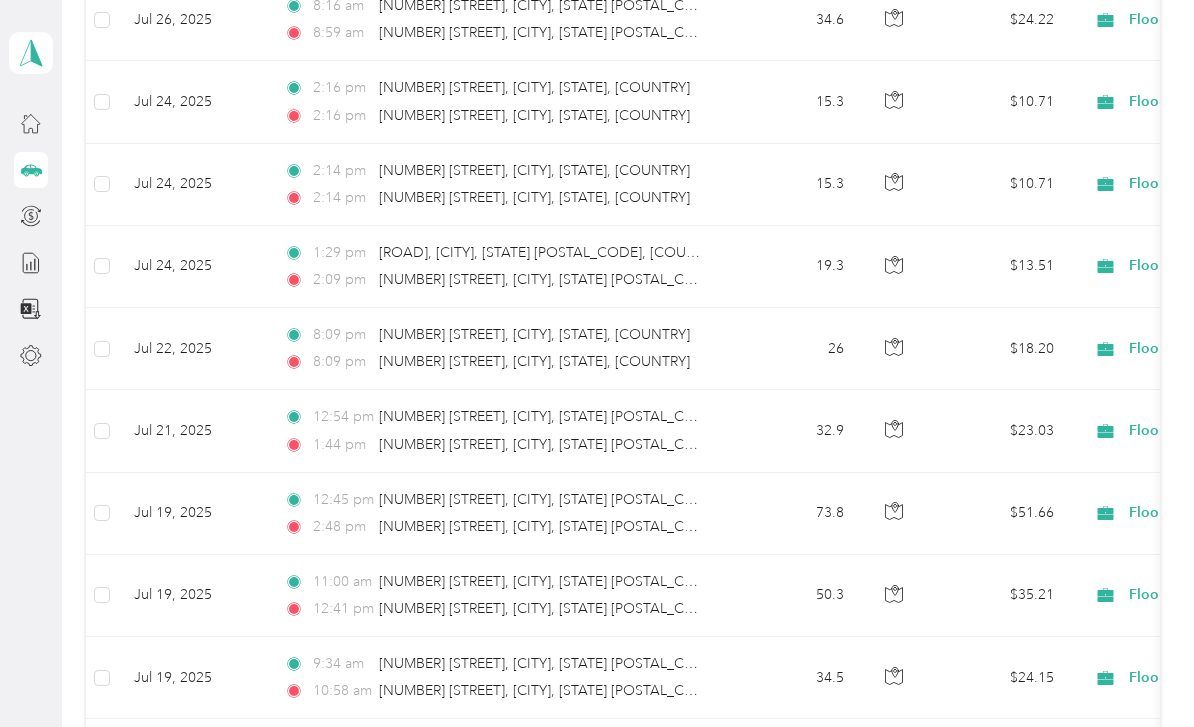 scroll, scrollTop: 1377, scrollLeft: 0, axis: vertical 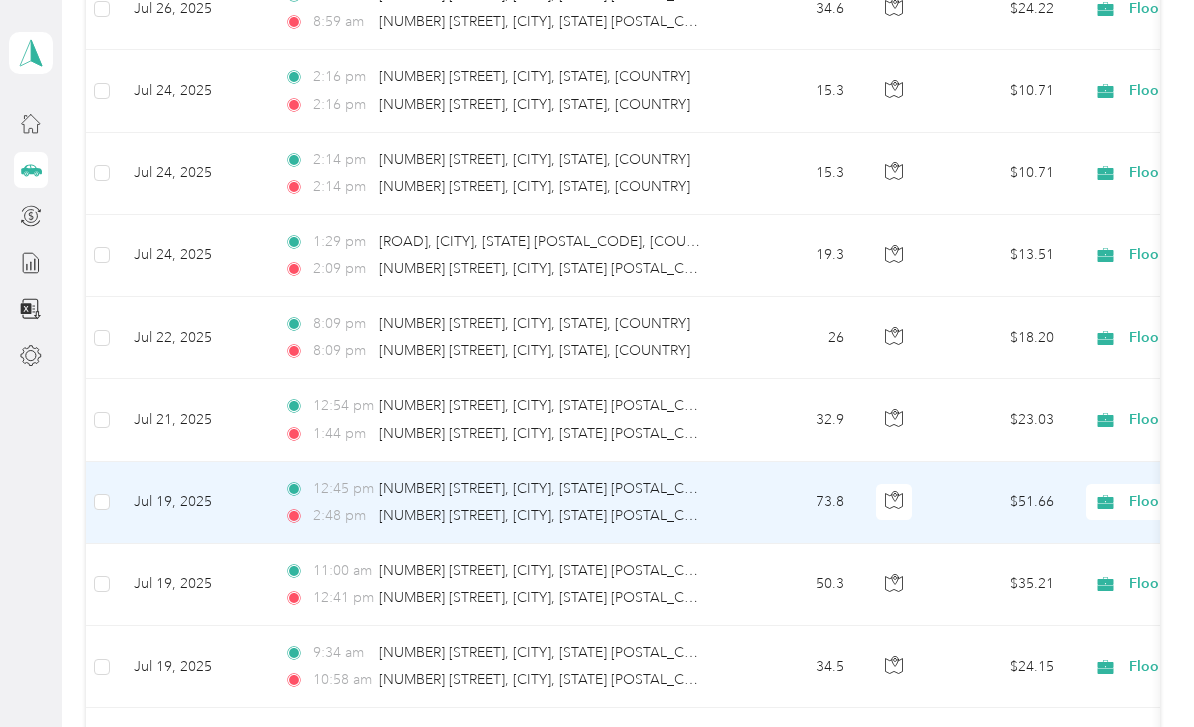 click on "73.8" at bounding box center (794, 503) 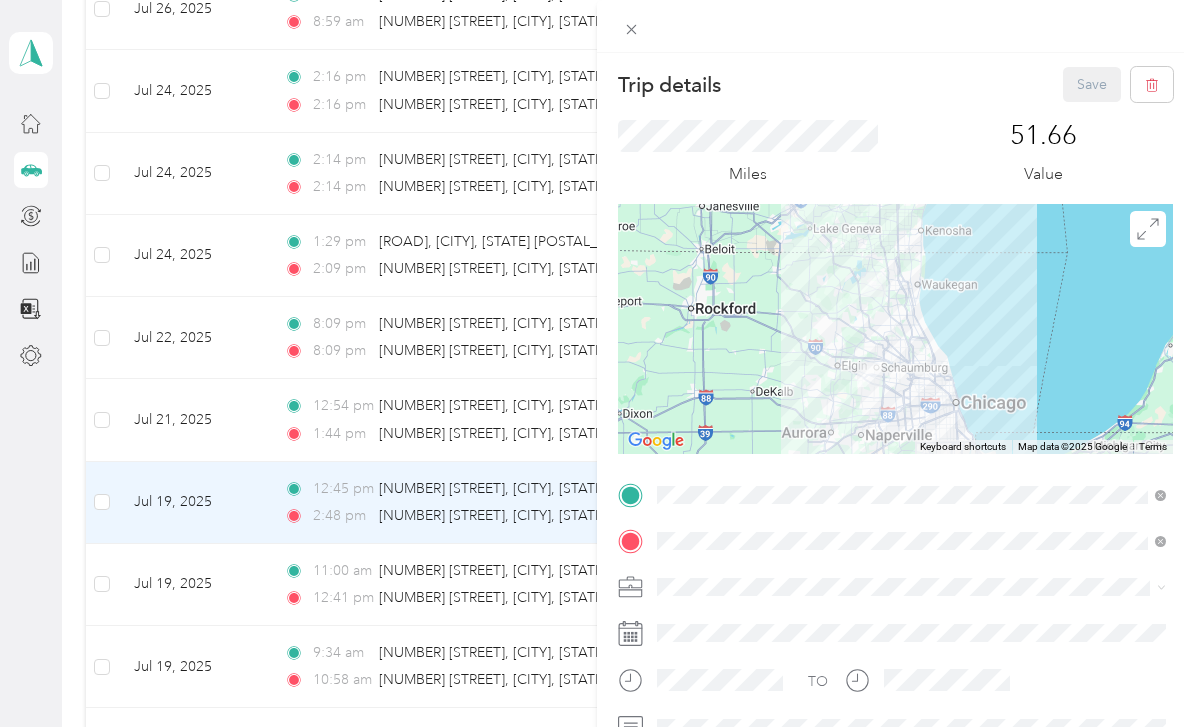 click on "Trip details Save This trip cannot be edited because it is either under review, approved, or paid. Contact your Team Manager to edit it. Miles [DISTANCE] Value  To navigate the map with touch gestures double-tap and hold your finger on the map, then drag the map. ← Move left → Move right ↑ Move up ↓ Move down + Zoom in - Zoom out Home Jump left by 75% End Jump right by 75% Page Up Jump up by 75% Page Down Jump down by 75% Keyboard shortcuts Map Data Map data ©2025 Google Map data ©2025 Google [DISTANCE]  Click to toggle between metric and imperial units Terms Report a map error TO Add photo" at bounding box center [597, 363] 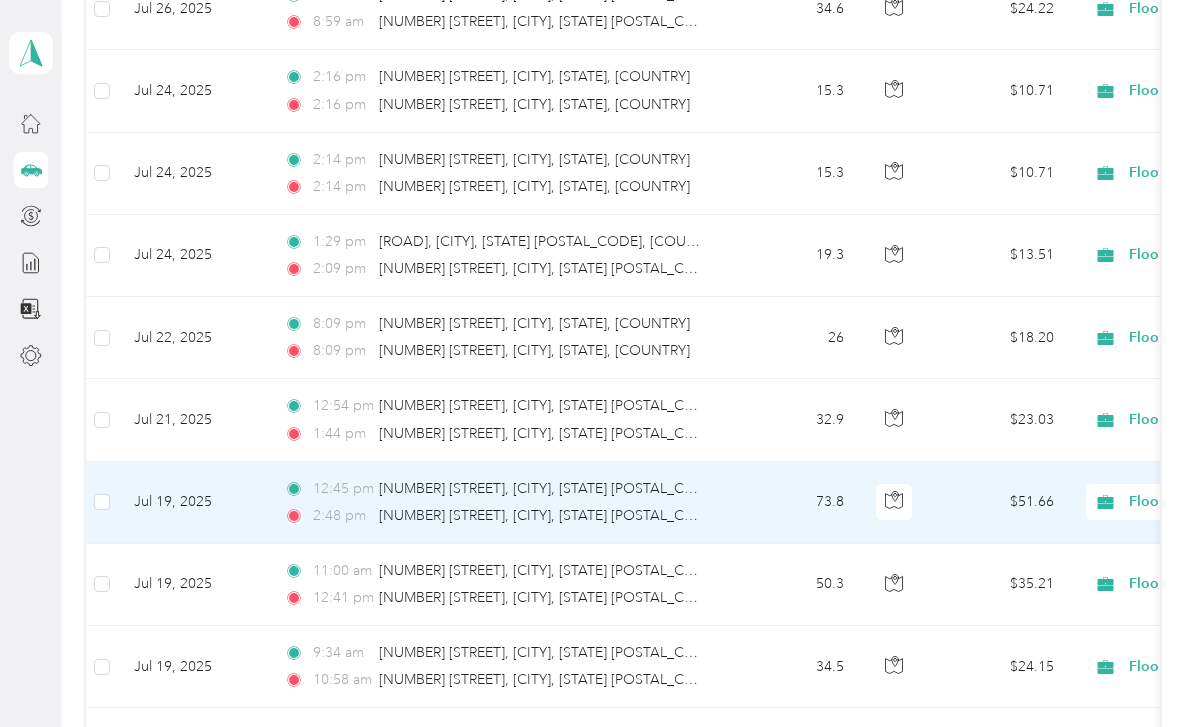 click on "[TIME] [NUMBER] [STREET], [CITY], [STATE] [POSTAL_CODE], [COUNTRY]  [TIME] [NUMBER] [STREET], [CITY], [STATE] [POSTAL_CODE], [COUNTRY]" at bounding box center (498, 503) 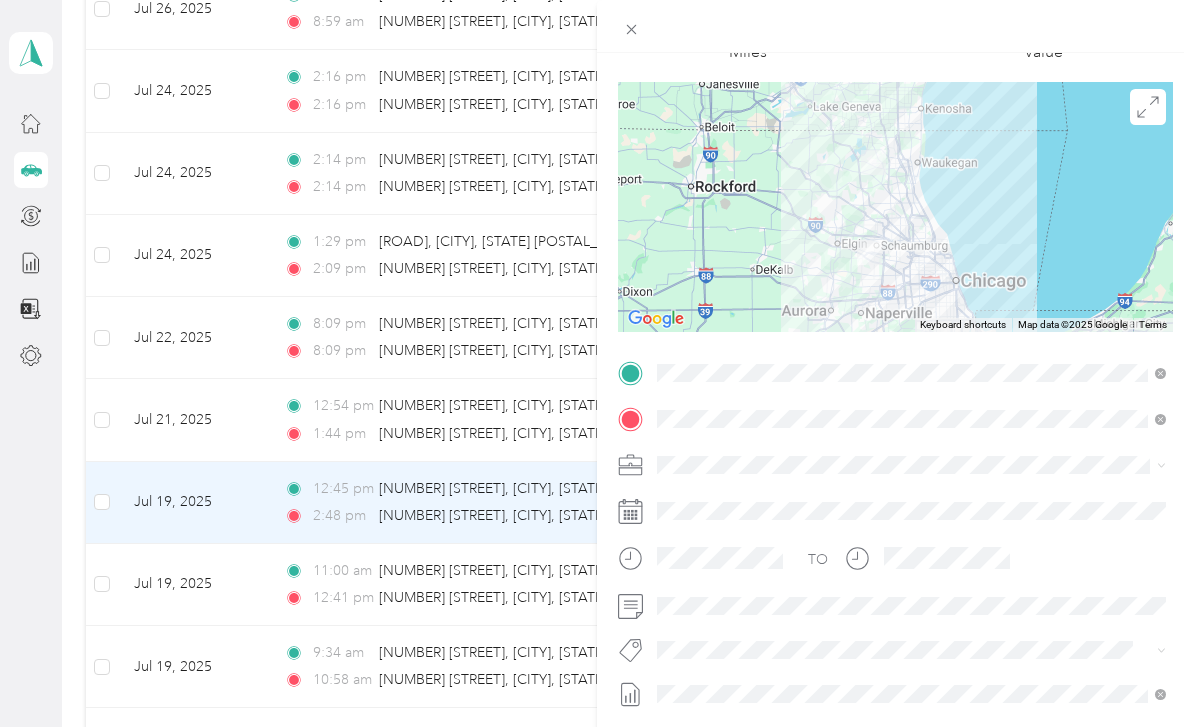 scroll, scrollTop: 139, scrollLeft: 0, axis: vertical 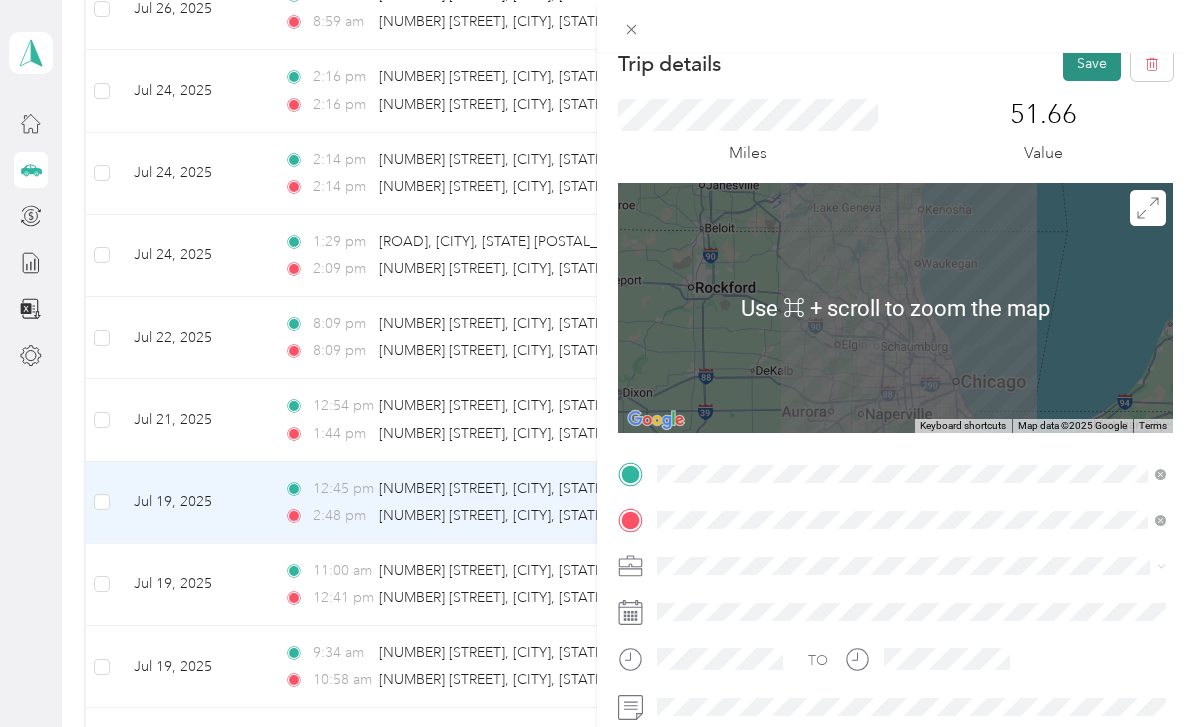 click on "Save" at bounding box center [1092, 63] 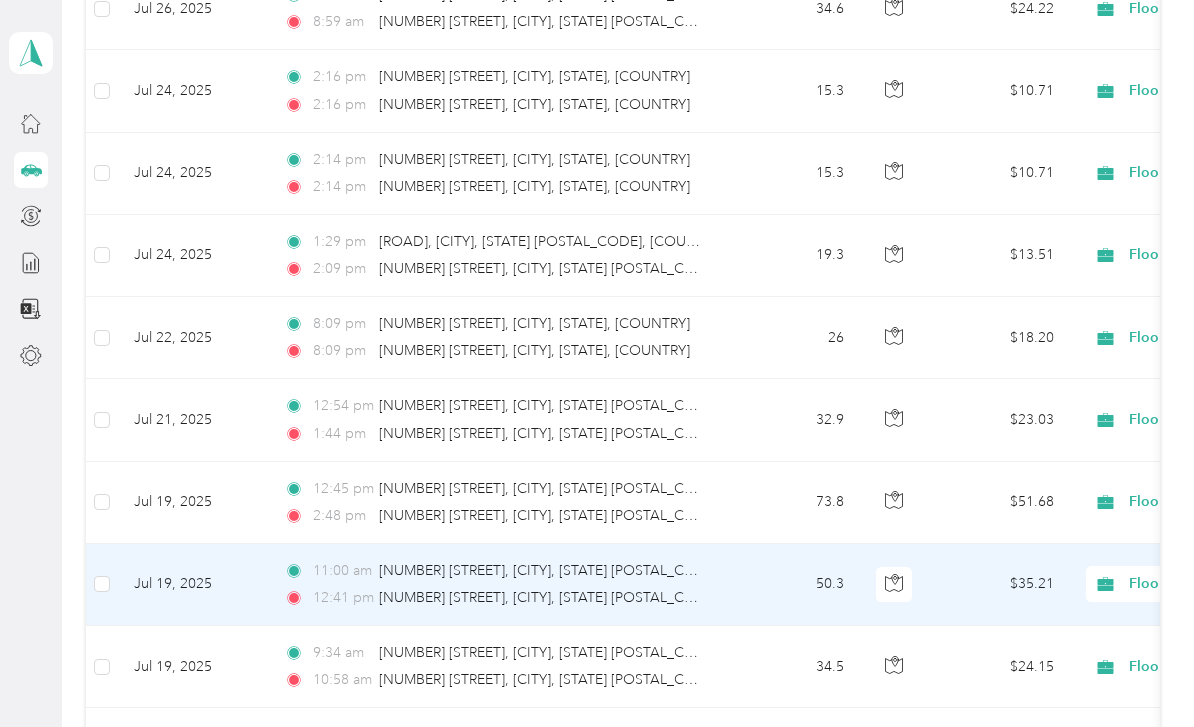 click on "[TIME] [NUMBER] [STREET], [CITY], [STATE] [POSTAL_CODE], [COUNTRY]" at bounding box center [494, 598] 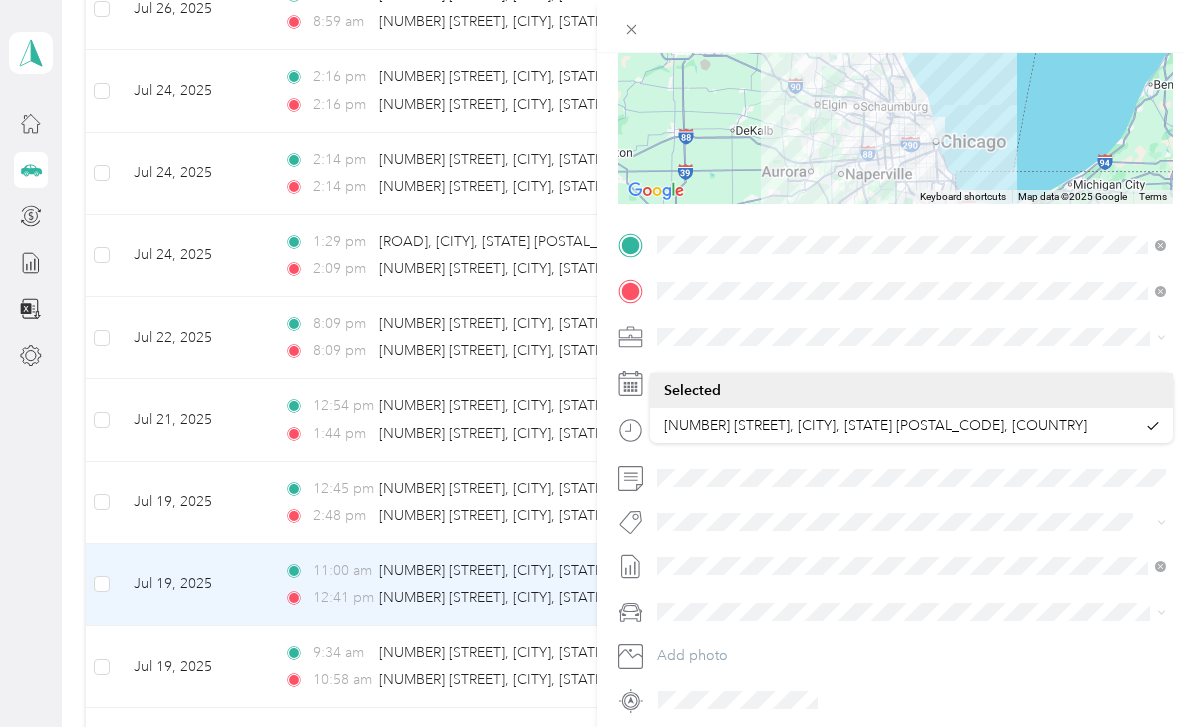 scroll, scrollTop: 249, scrollLeft: 0, axis: vertical 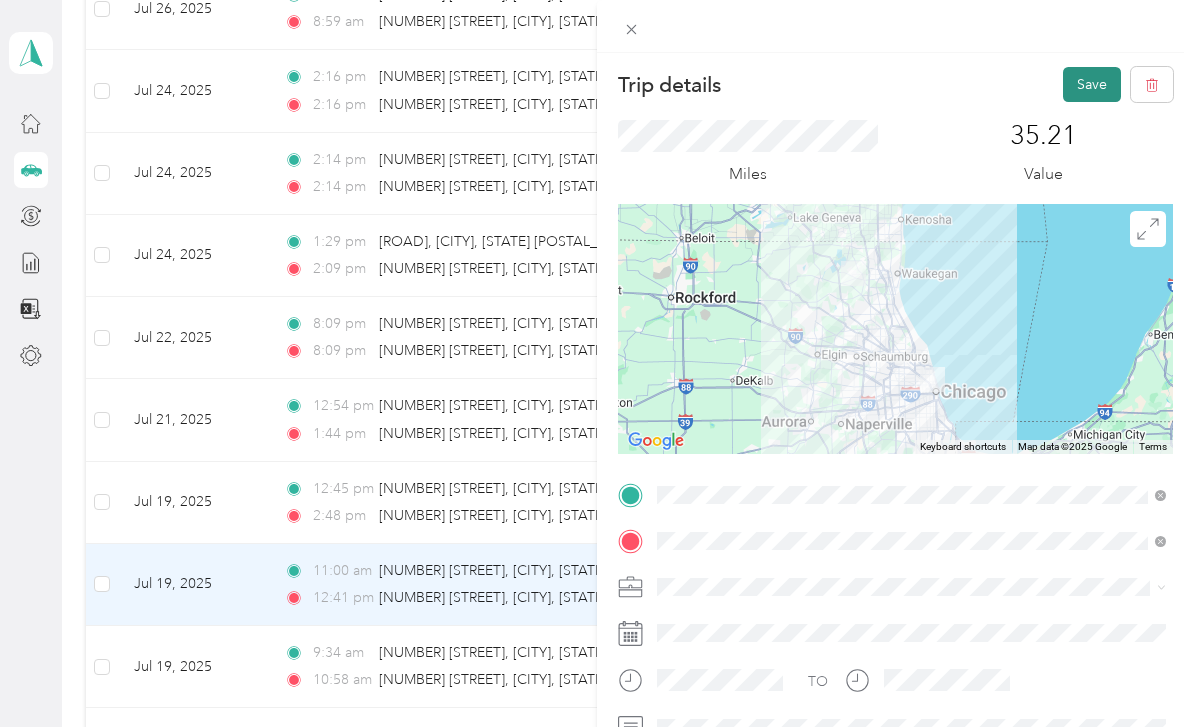 click on "Save" at bounding box center [1092, 84] 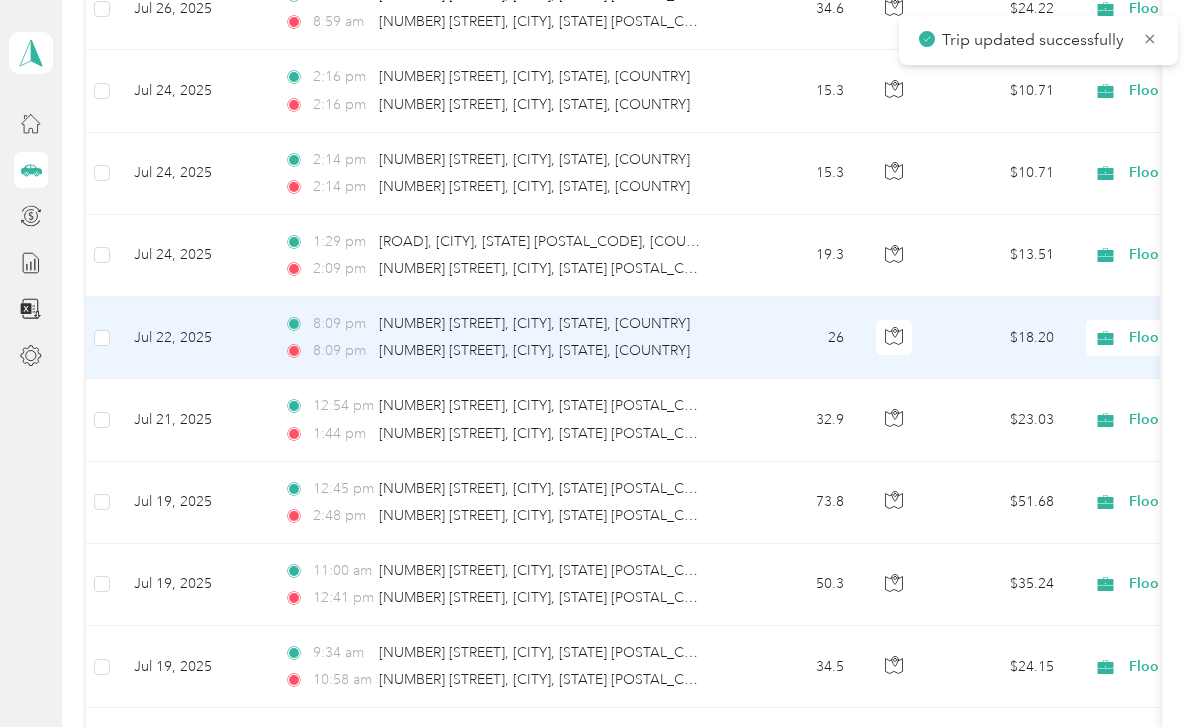 scroll, scrollTop: 0, scrollLeft: 0, axis: both 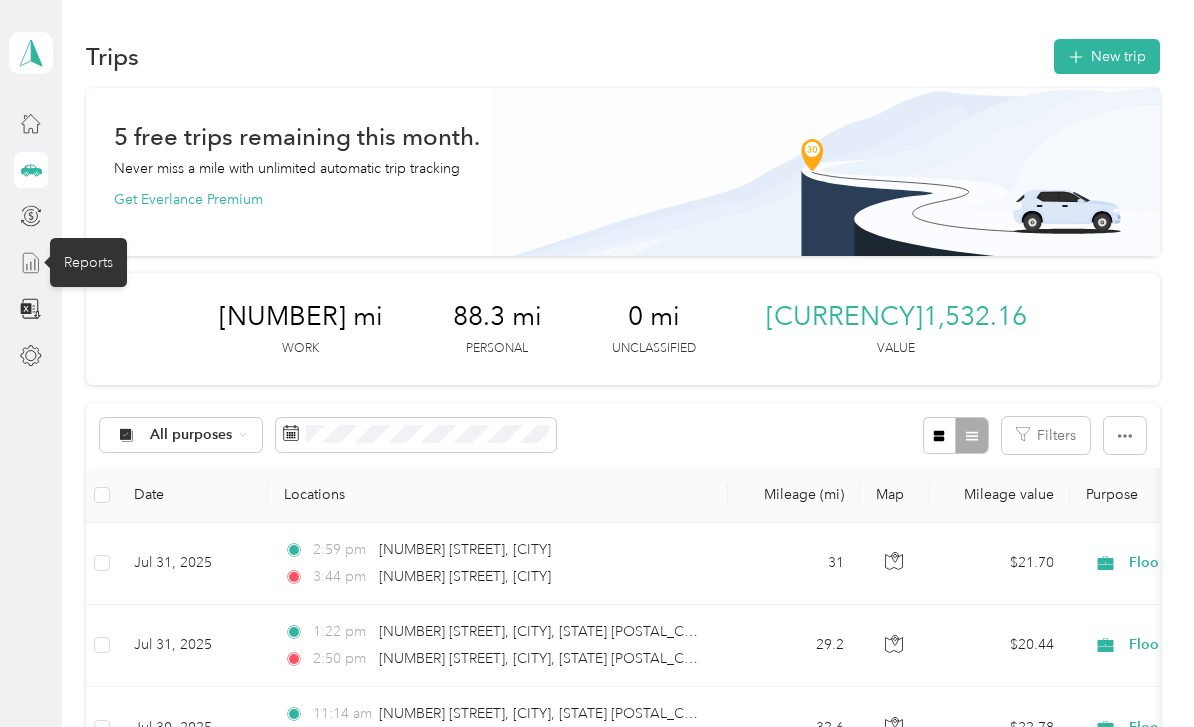 click 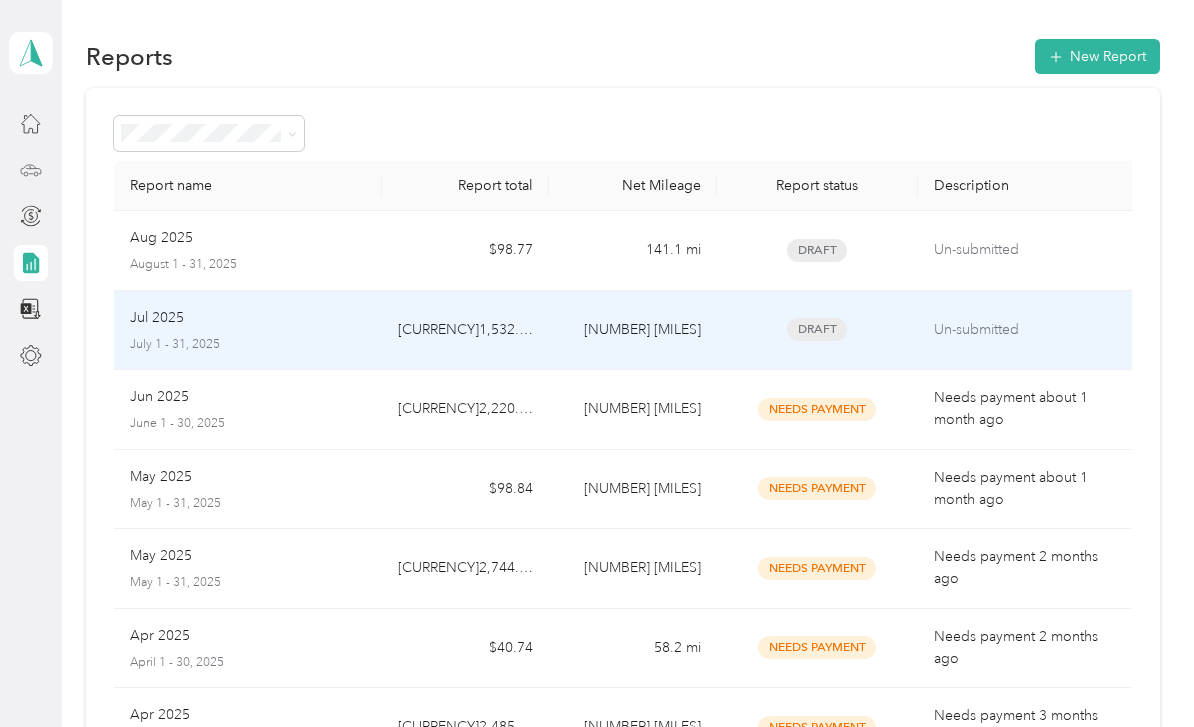 click on "Draft" at bounding box center (817, 329) 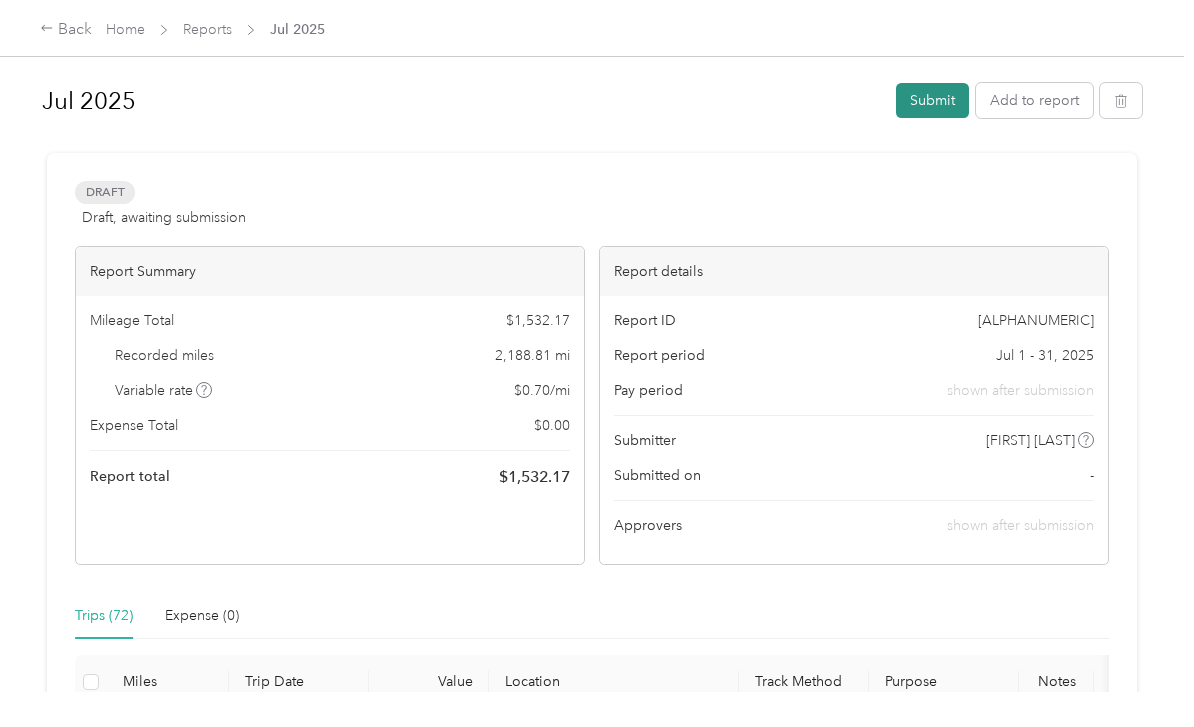 click on "Submit" at bounding box center [932, 100] 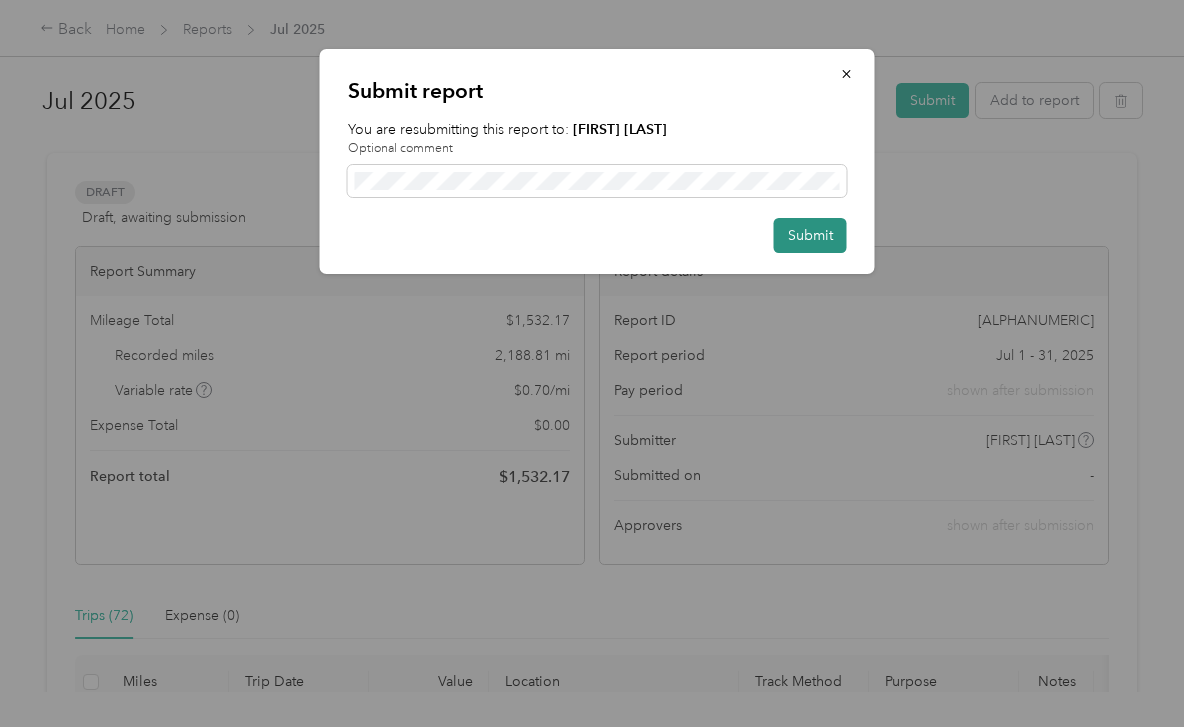 click on "Submit" at bounding box center [810, 235] 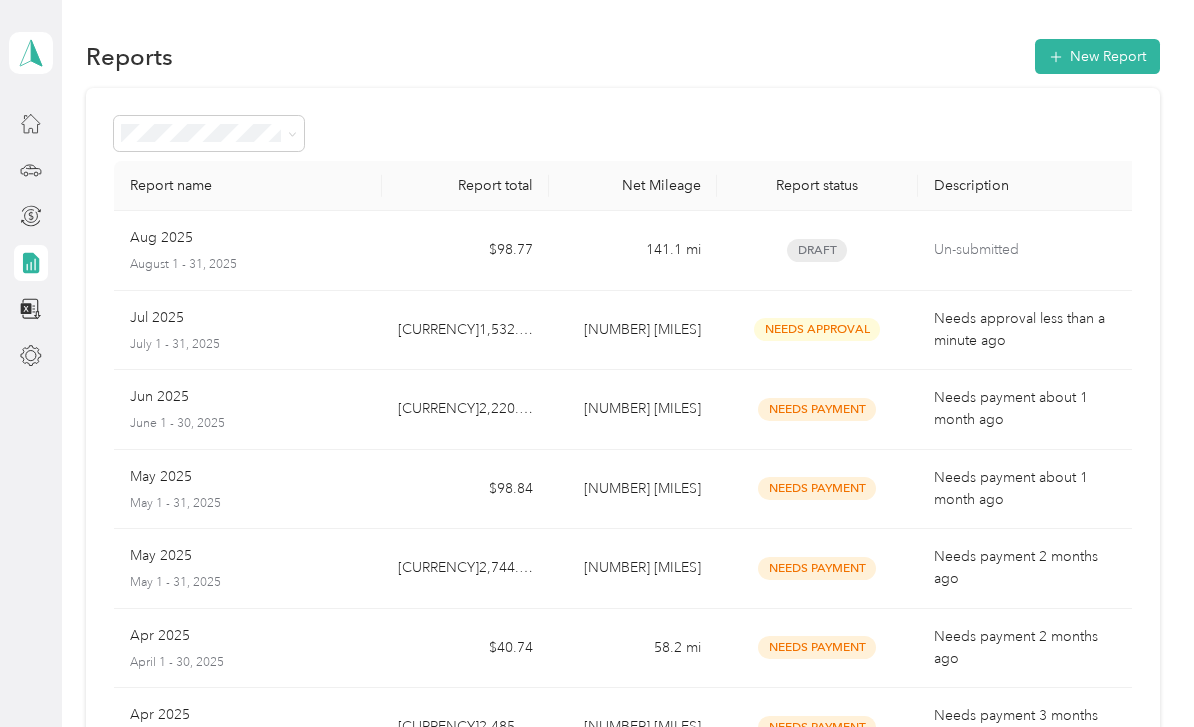 scroll, scrollTop: 0, scrollLeft: 0, axis: both 